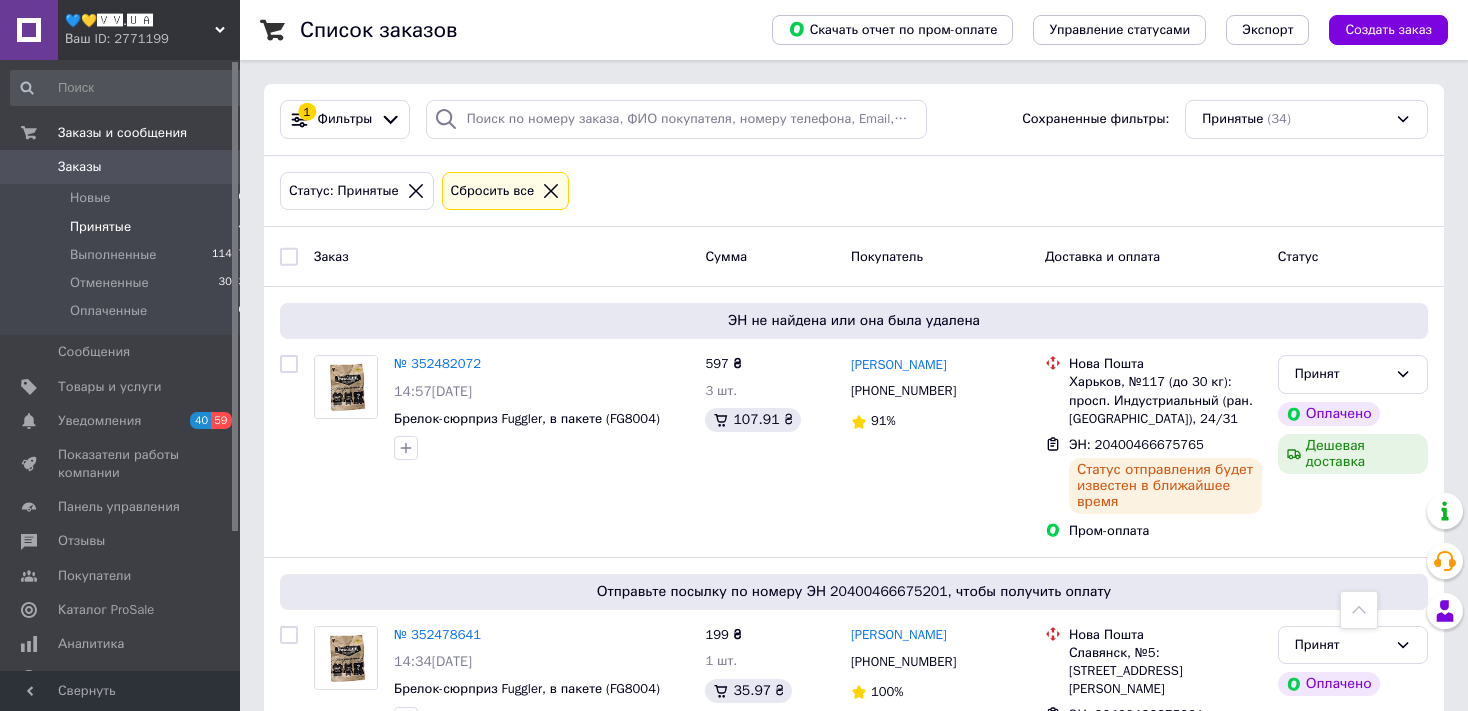 scroll, scrollTop: 616, scrollLeft: 0, axis: vertical 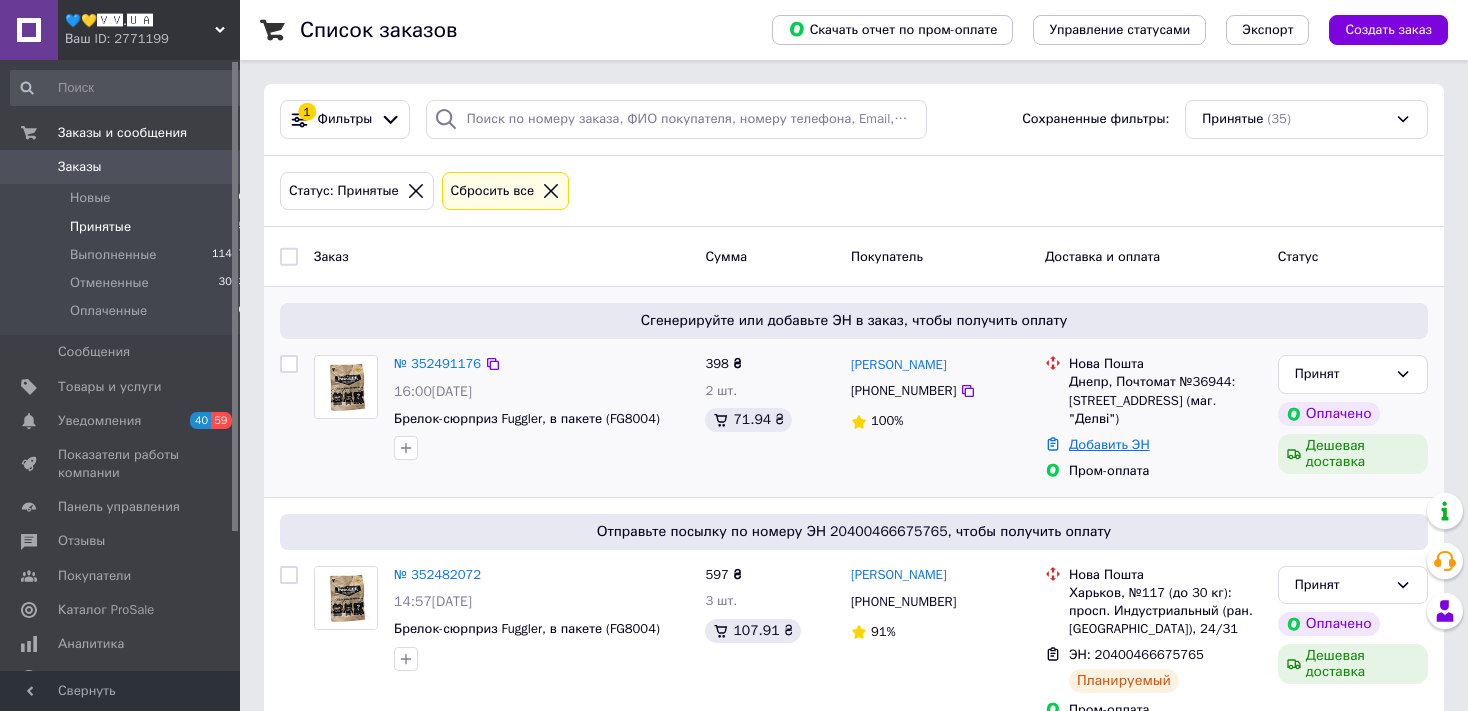 click on "Добавить ЭН" at bounding box center (1109, 444) 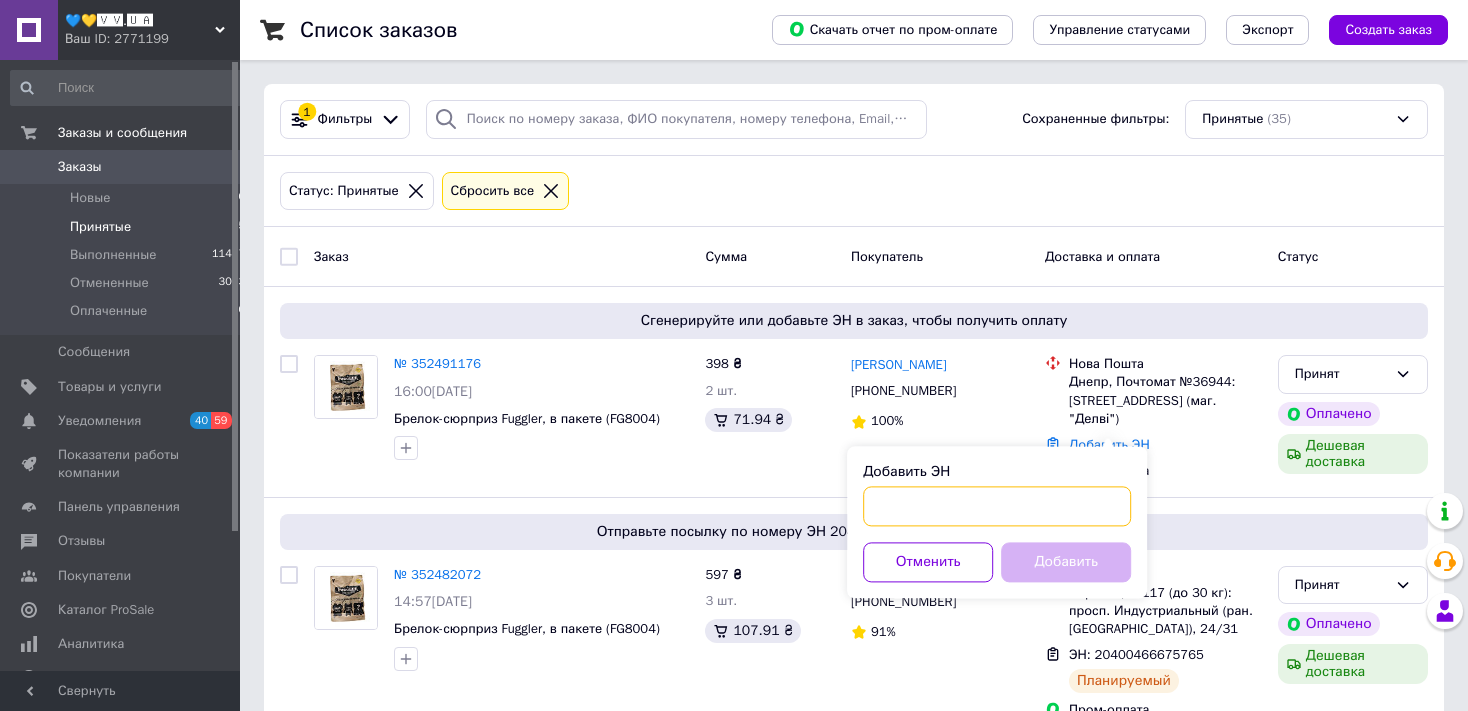 click on "Добавить ЭН" at bounding box center [997, 506] 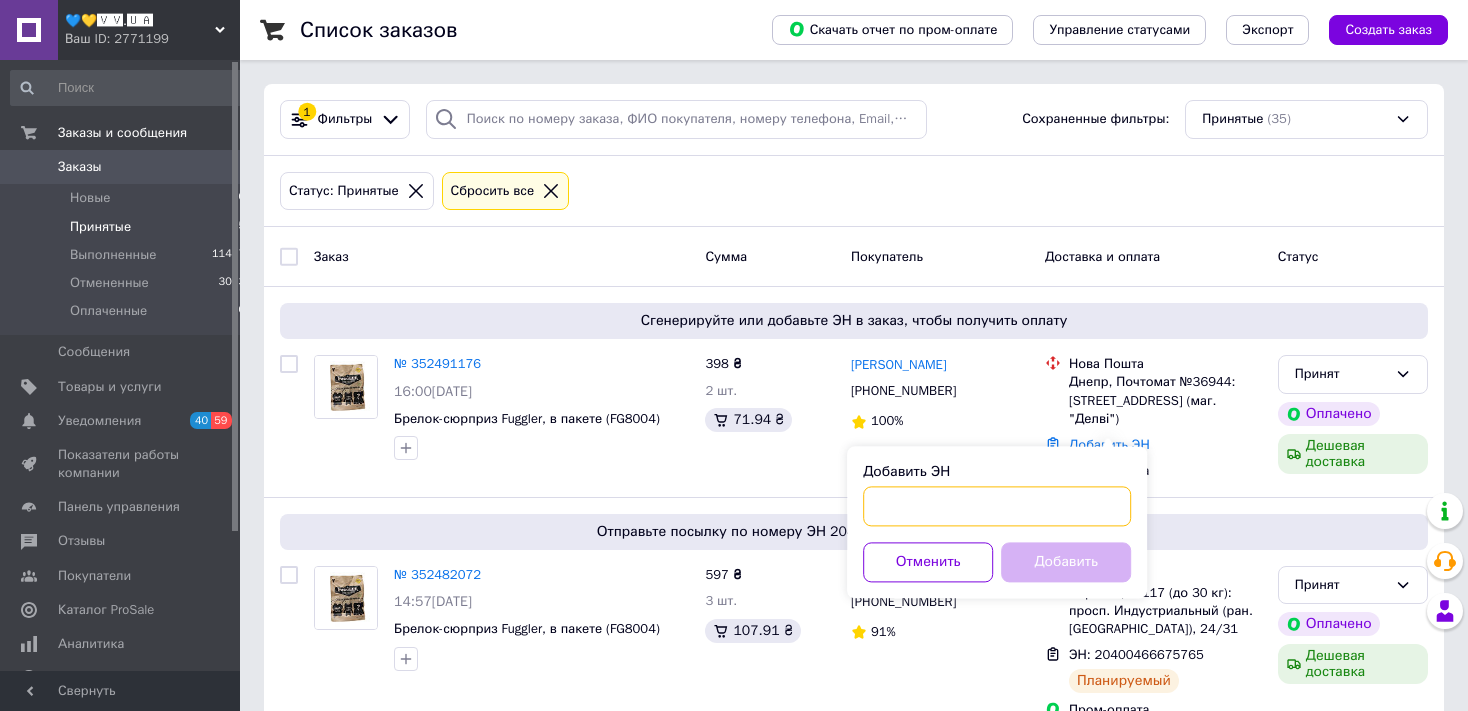 paste on "20400466684121" 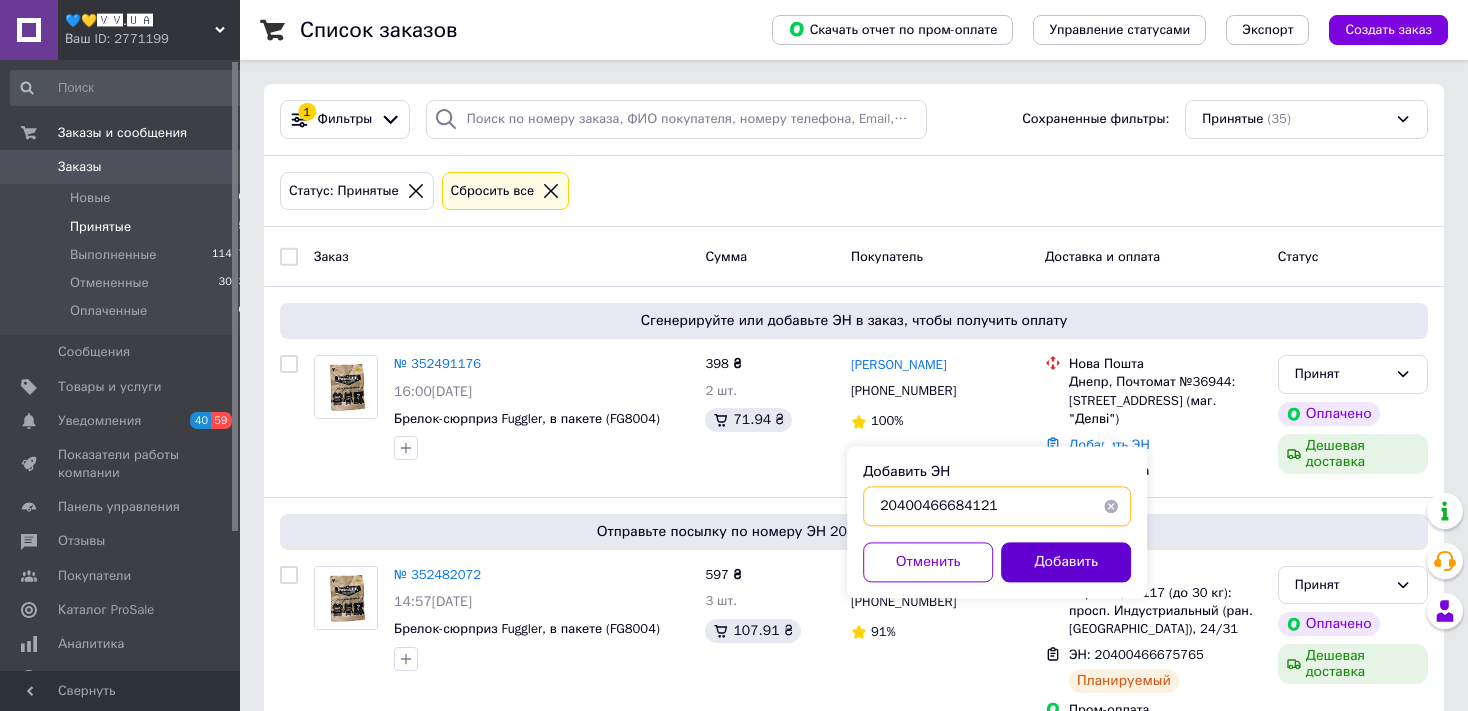 type on "20400466684121" 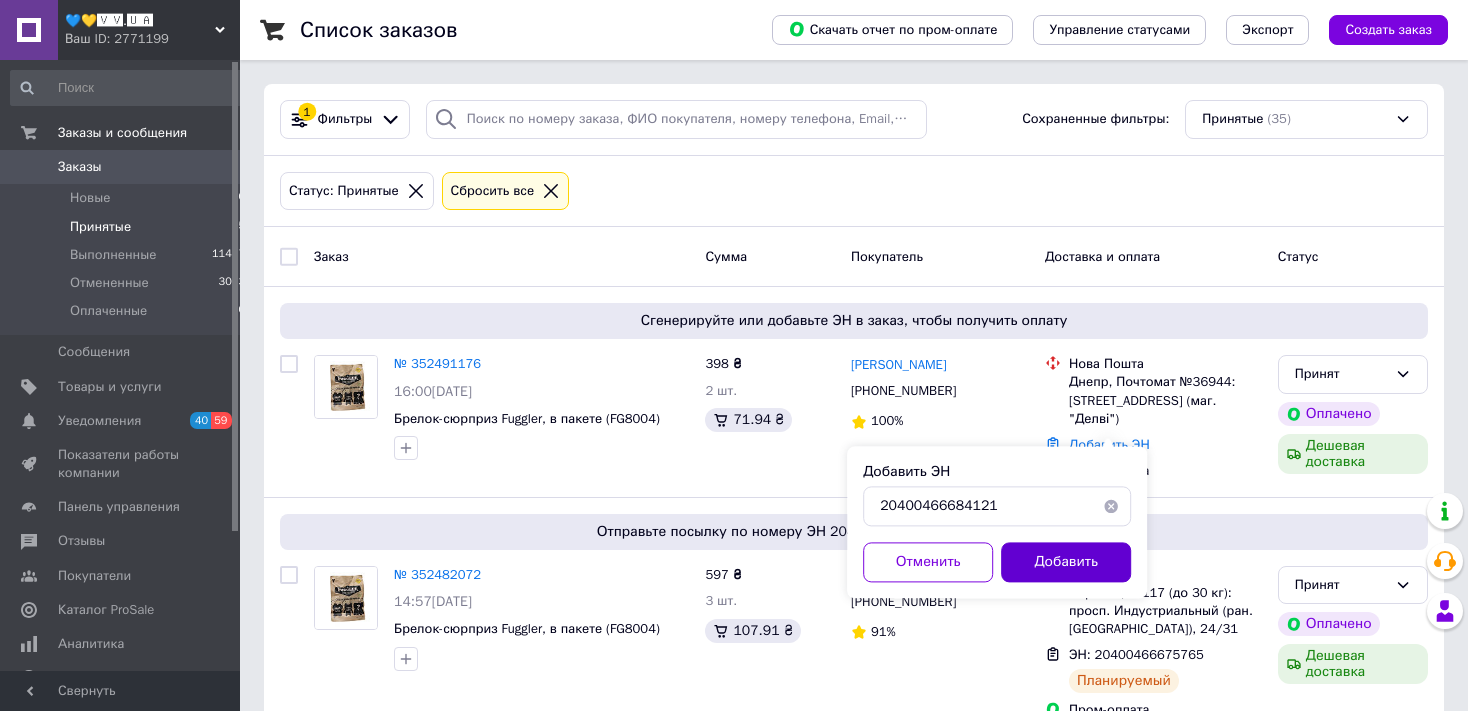 click on "Добавить" at bounding box center [1066, 562] 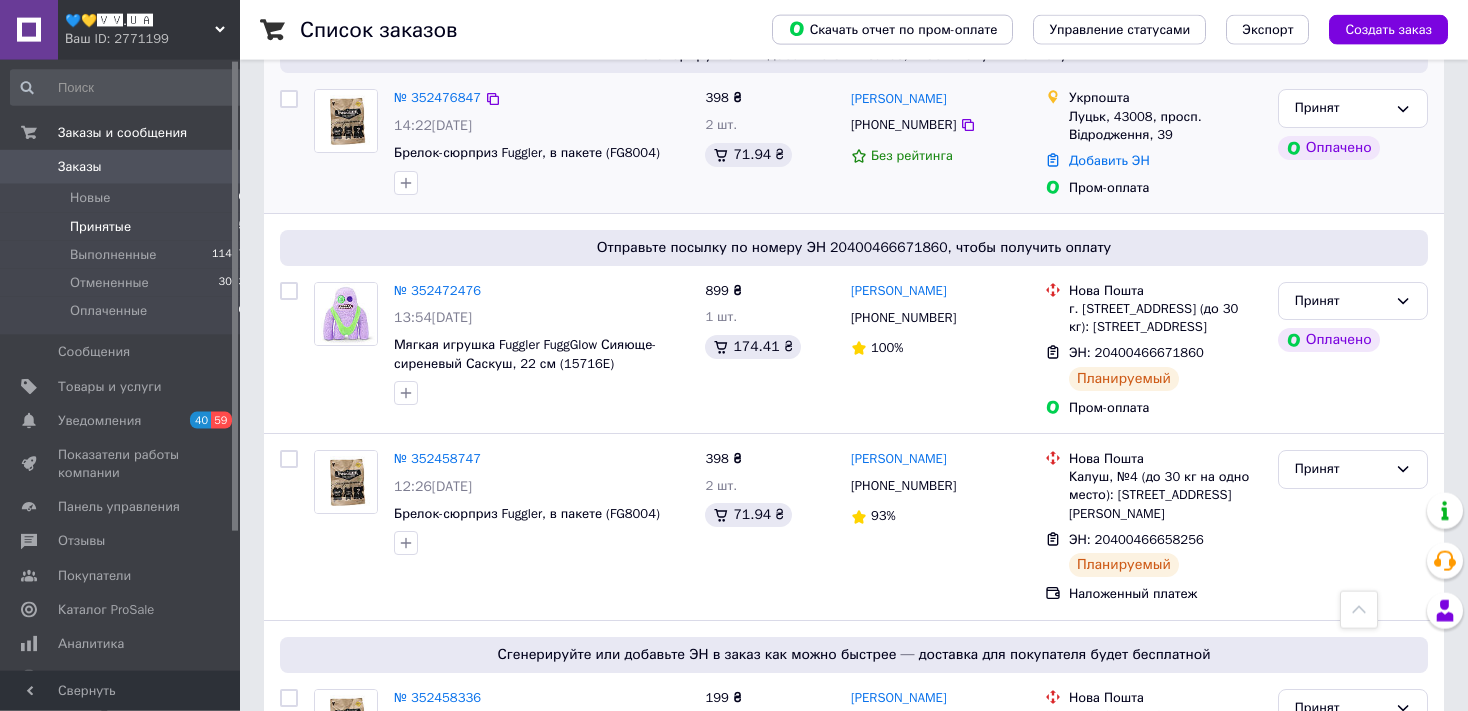scroll, scrollTop: 1267, scrollLeft: 0, axis: vertical 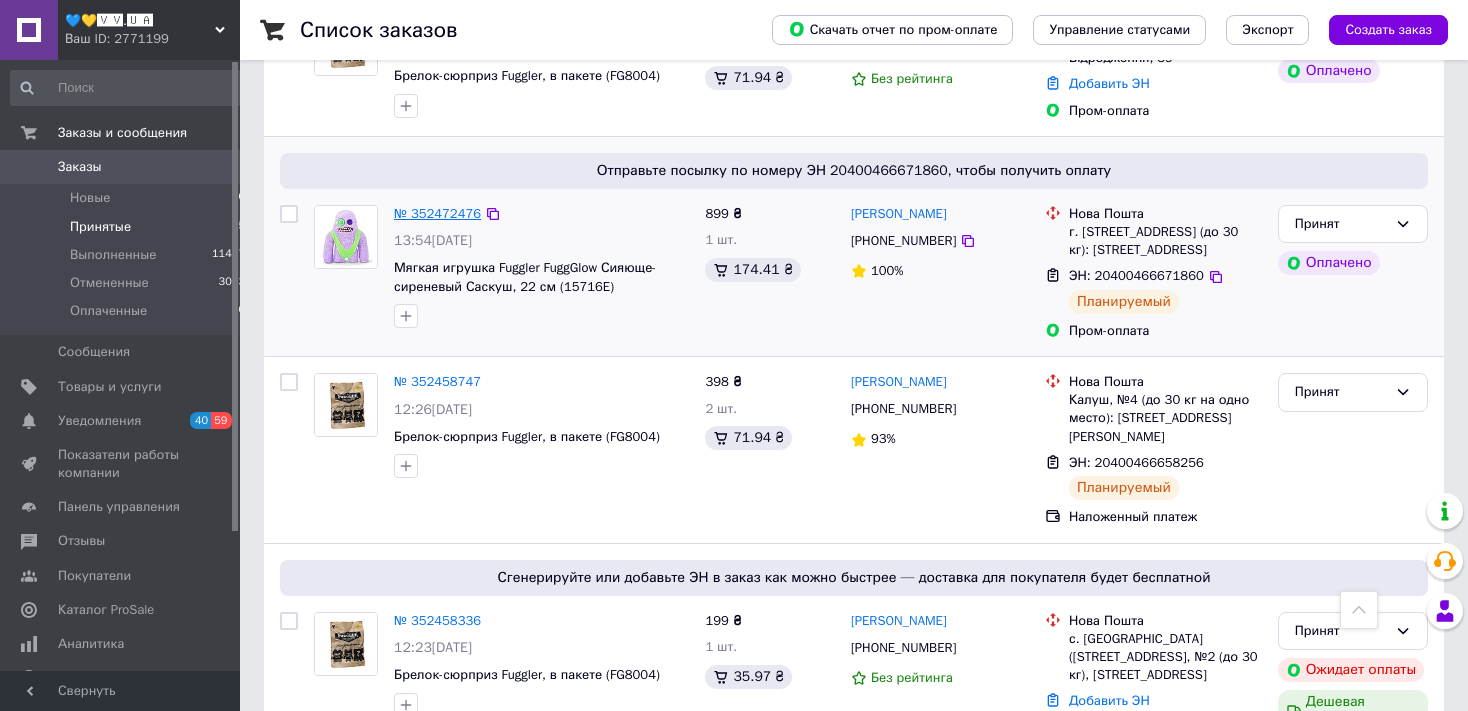 click on "№ 352472476" at bounding box center (437, 213) 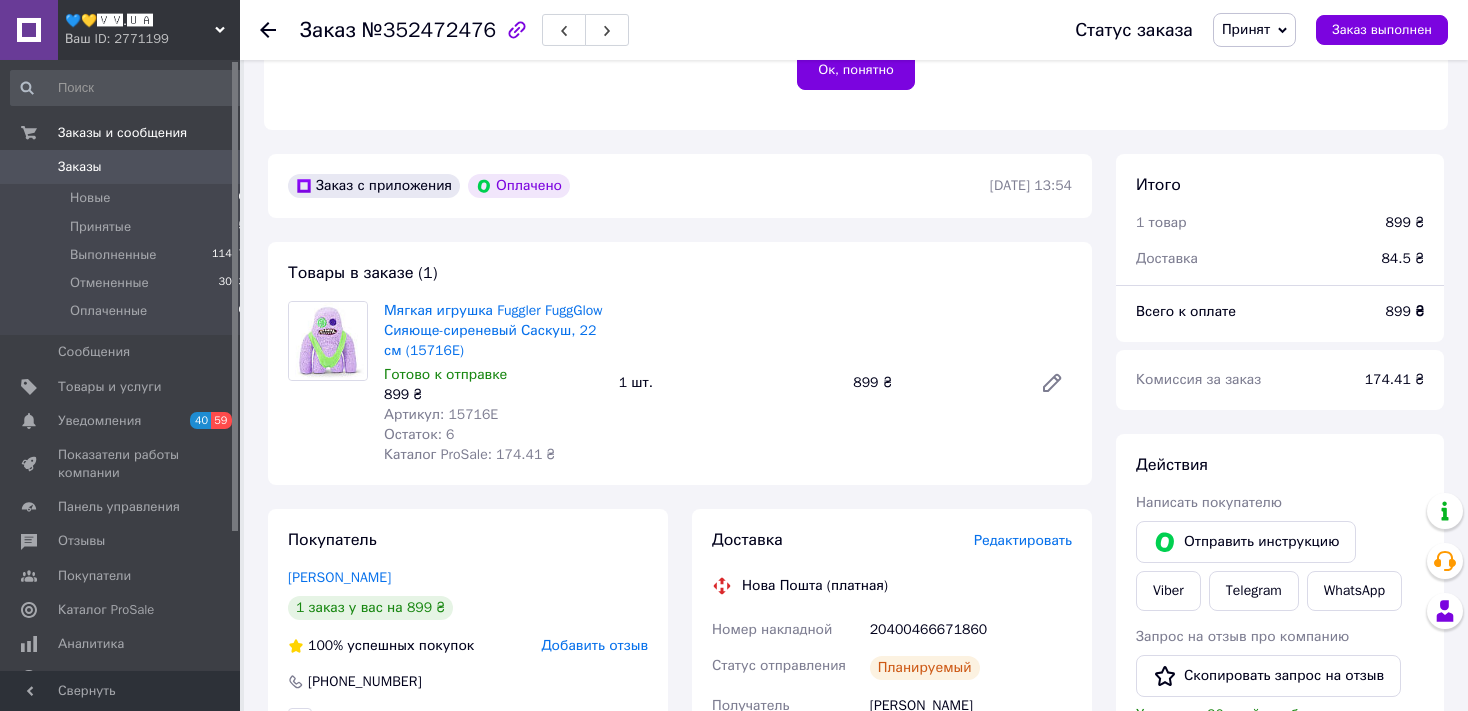 scroll, scrollTop: 844, scrollLeft: 0, axis: vertical 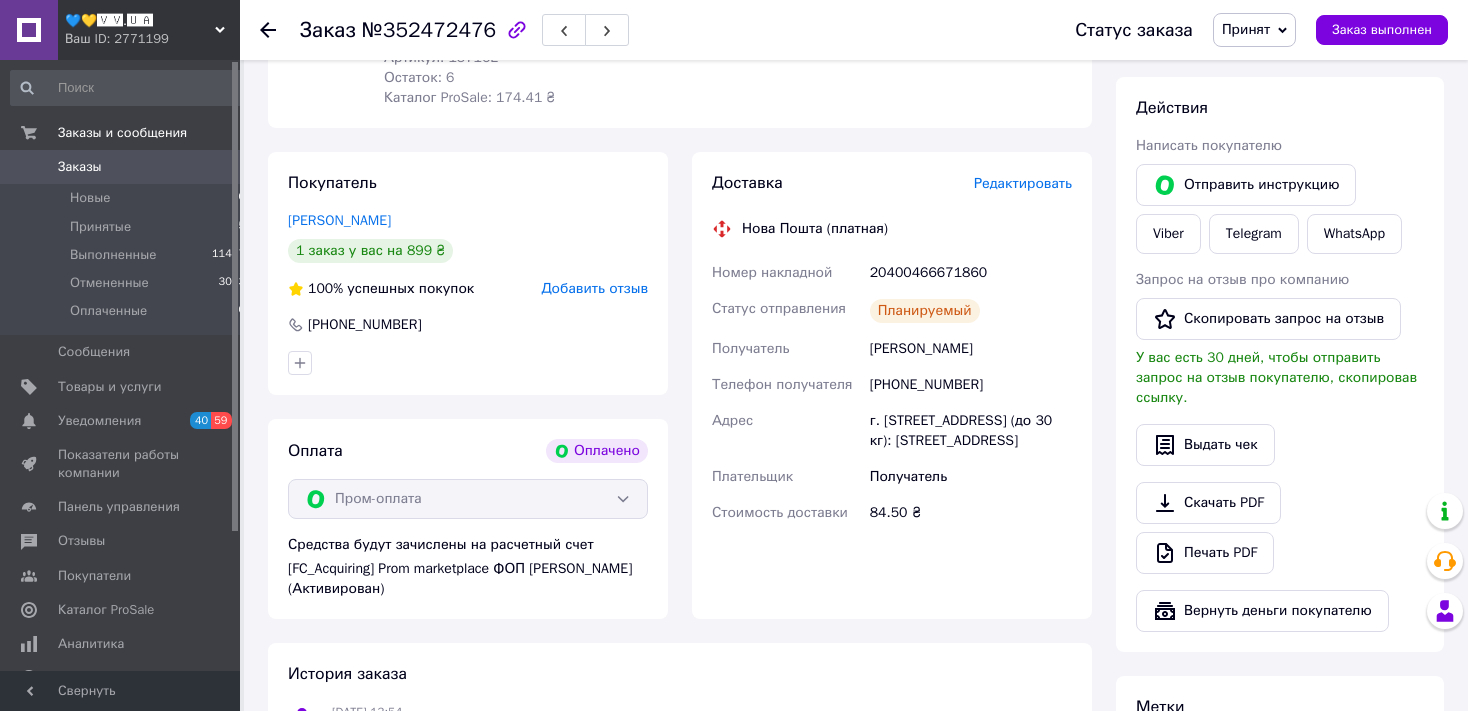 click on "Редактировать" at bounding box center [1023, 183] 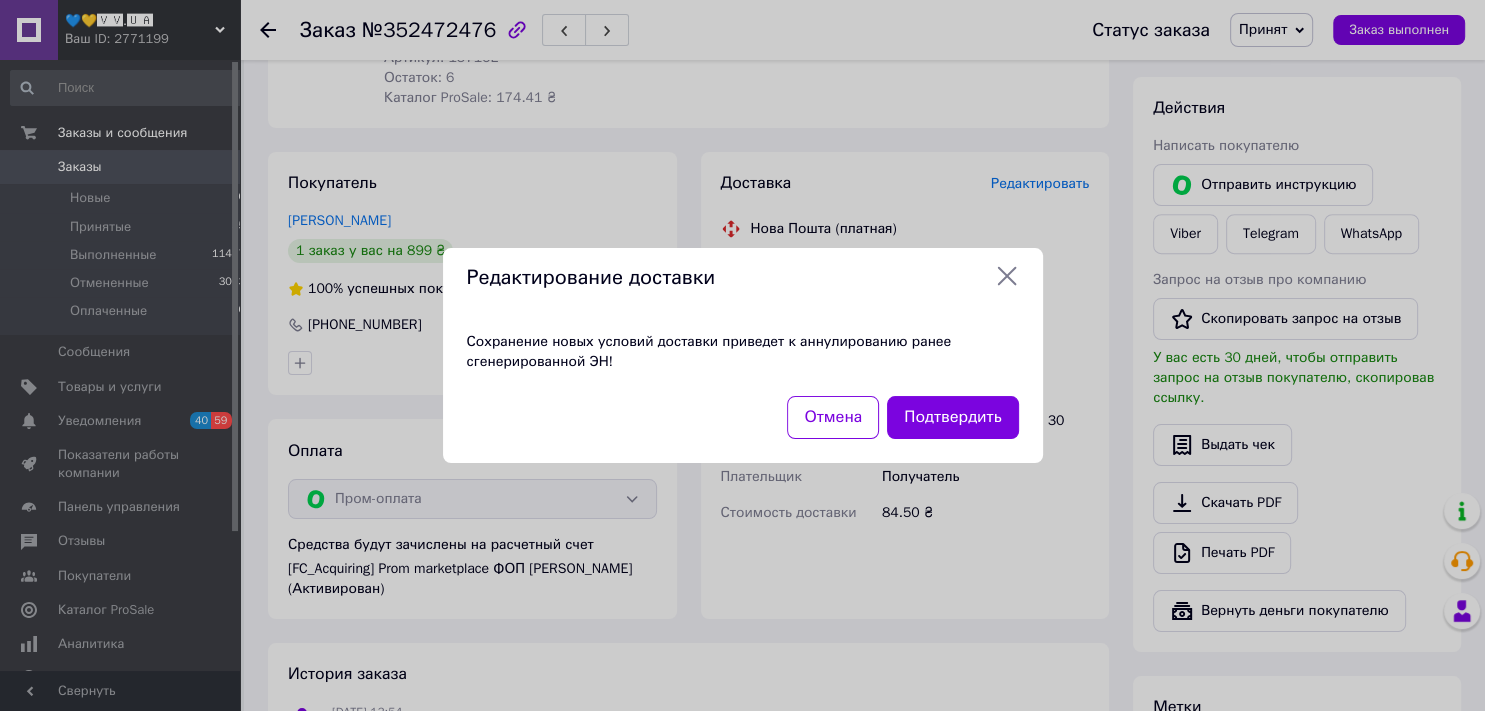click 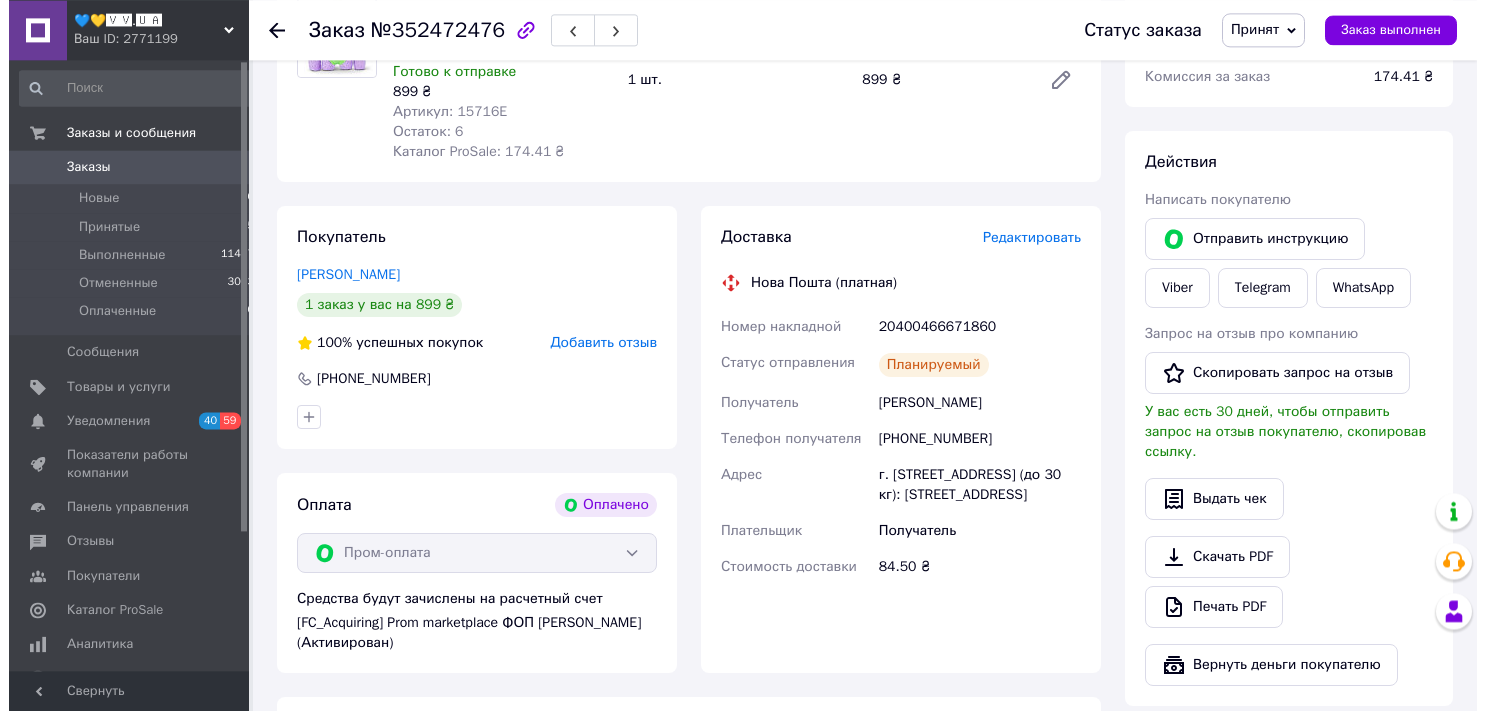 scroll, scrollTop: 739, scrollLeft: 0, axis: vertical 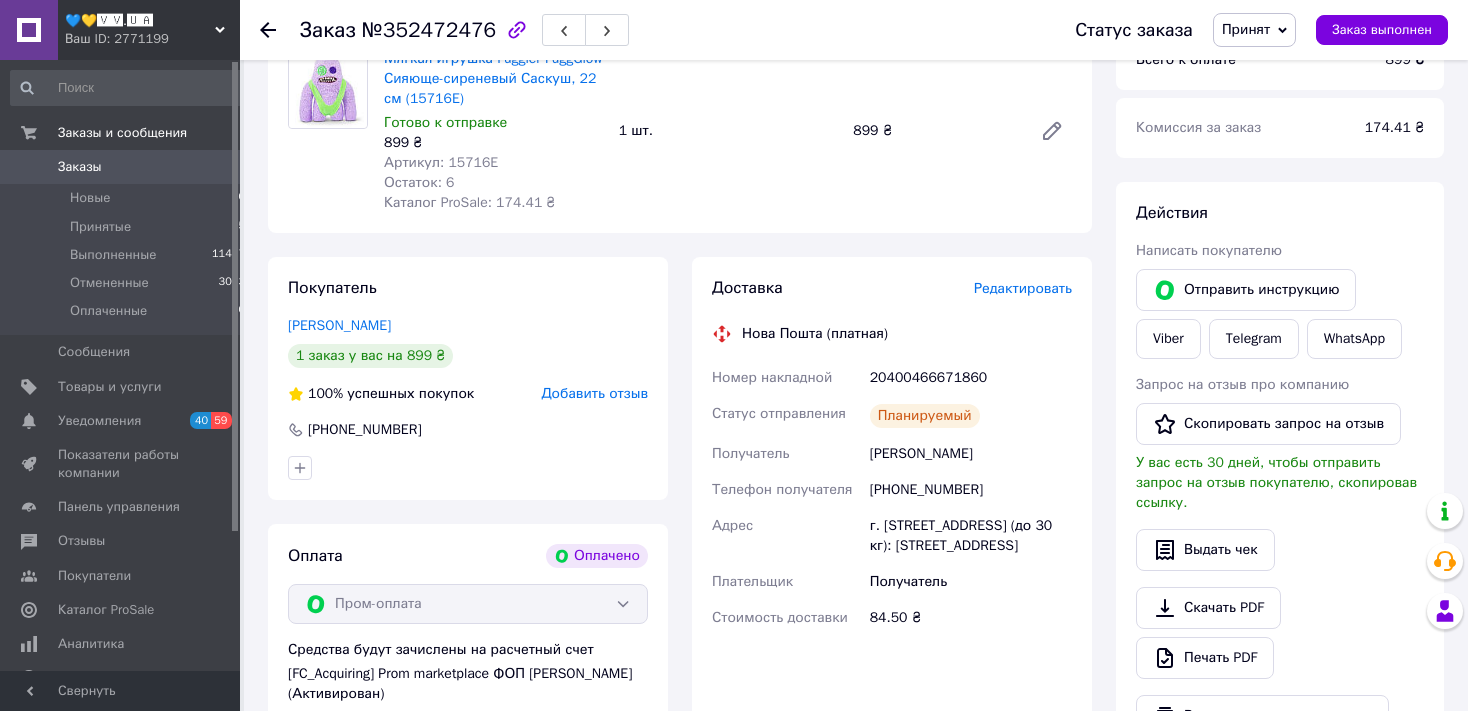 click on "Редактировать" at bounding box center [1023, 288] 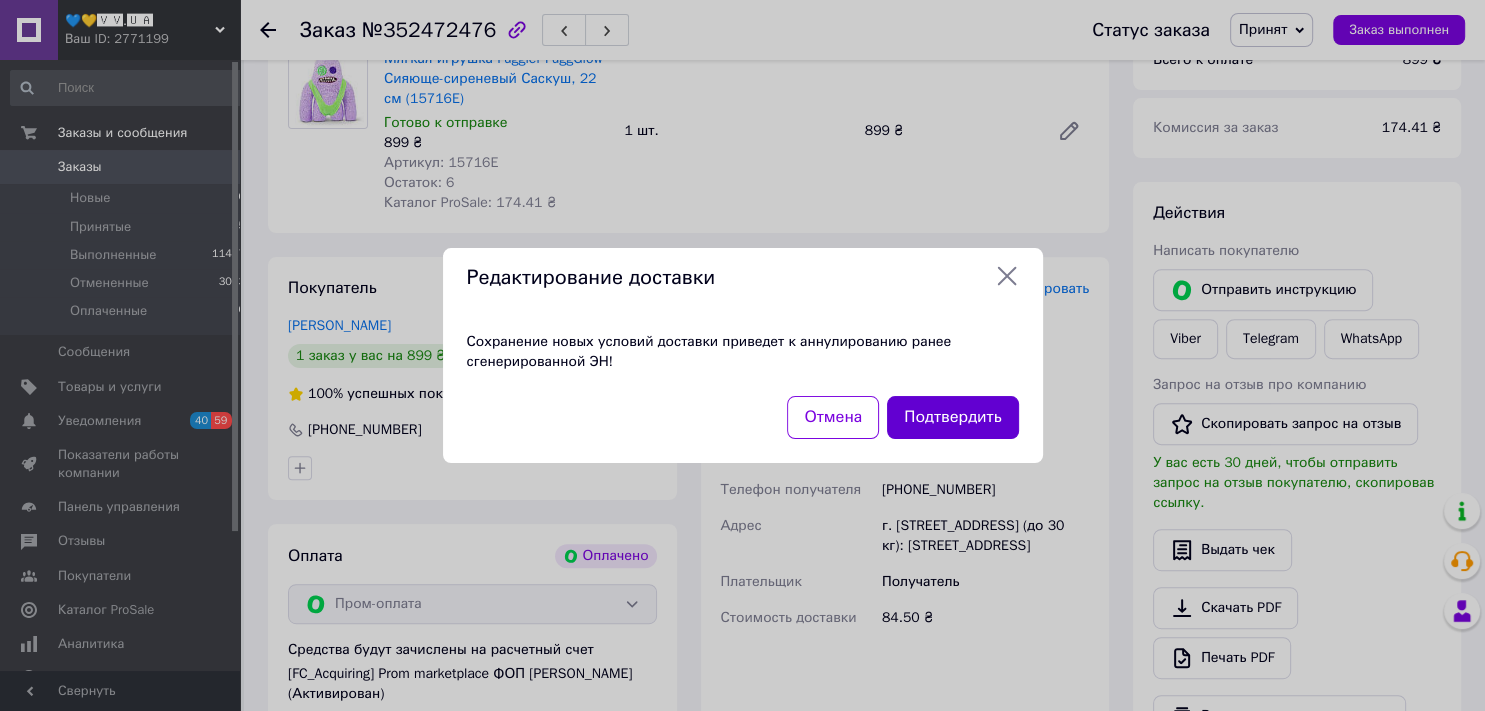 click on "Подтвердить" at bounding box center (952, 417) 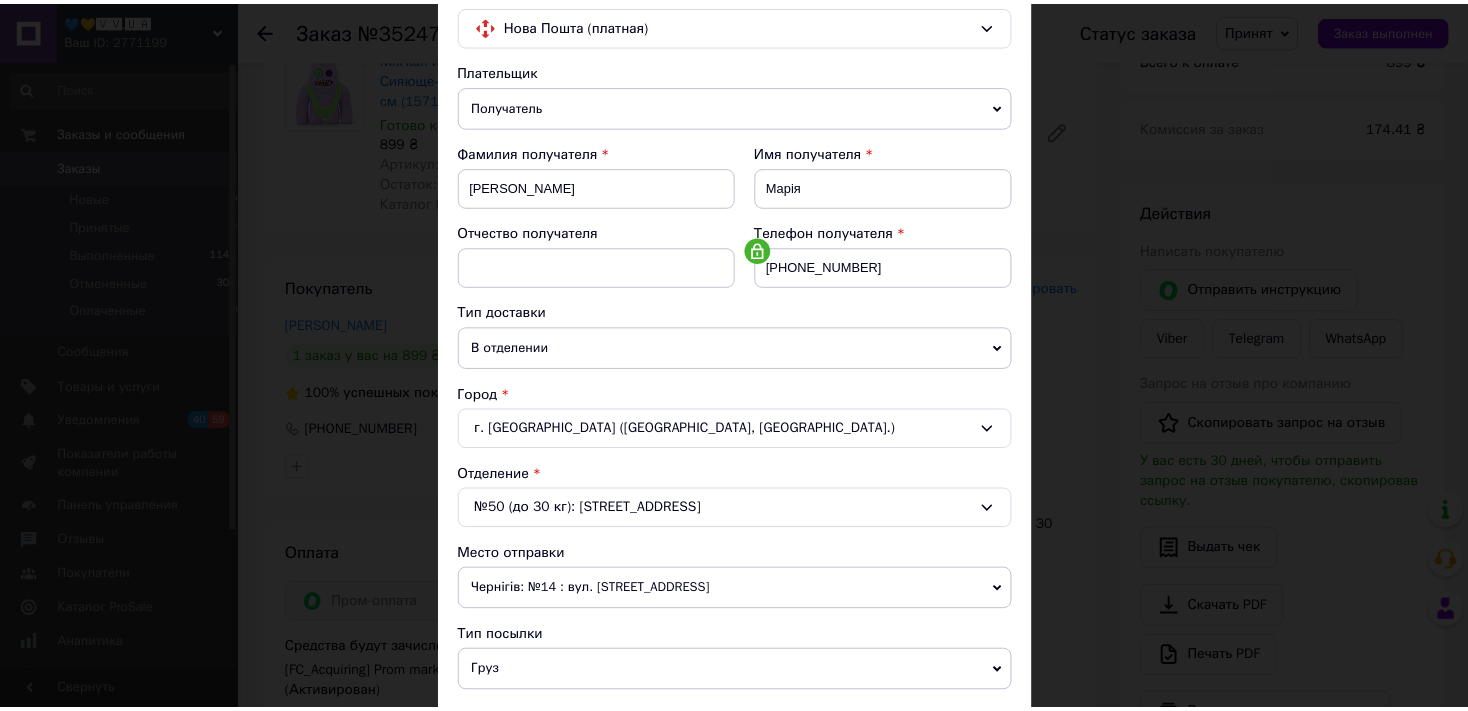 scroll, scrollTop: 0, scrollLeft: 0, axis: both 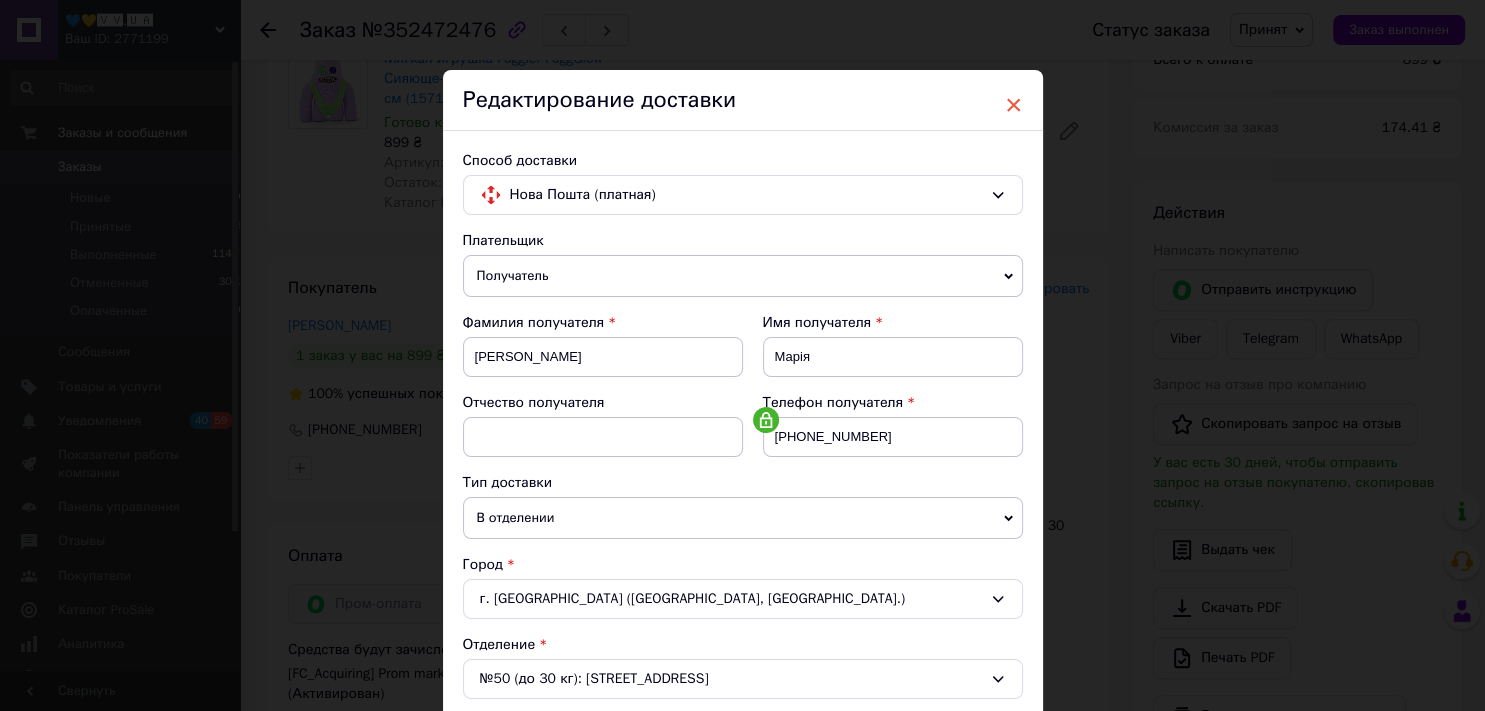 click on "×" at bounding box center [1014, 105] 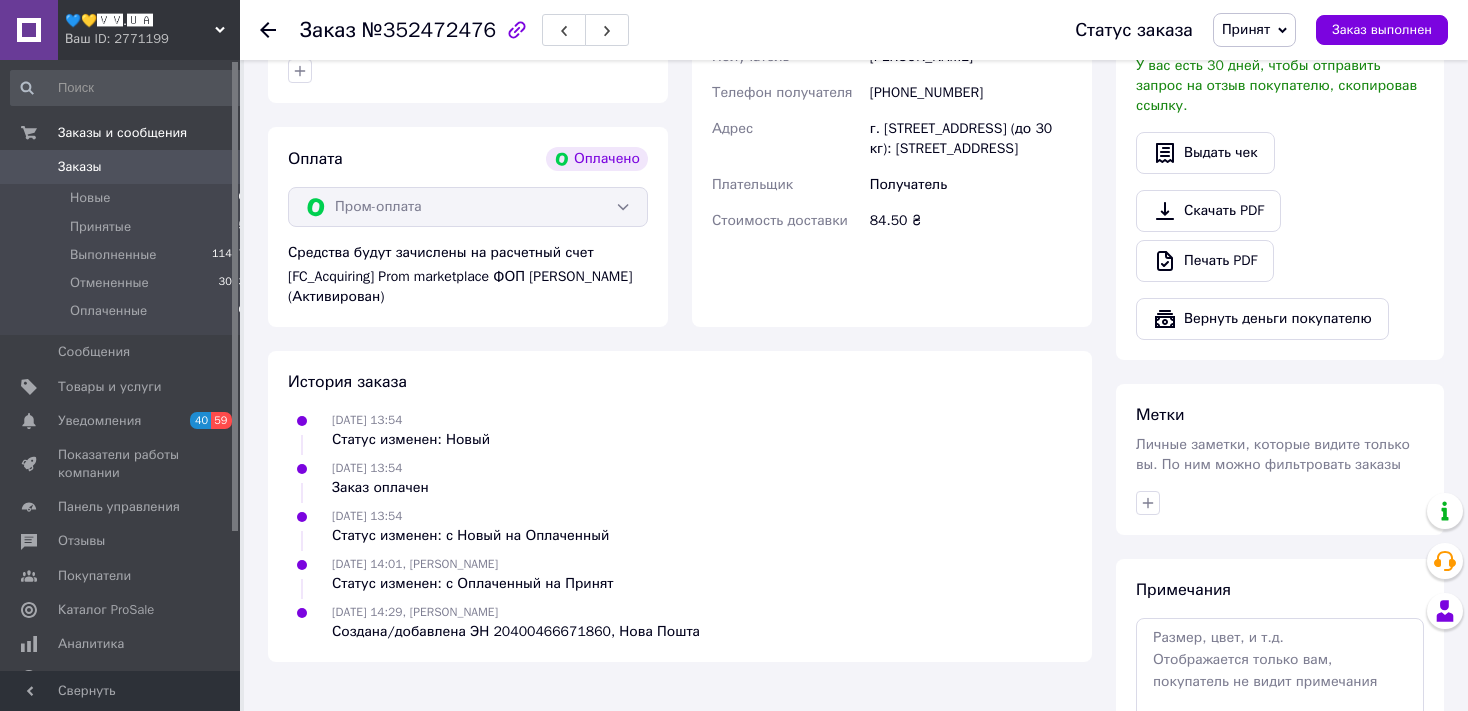 scroll, scrollTop: 1252, scrollLeft: 0, axis: vertical 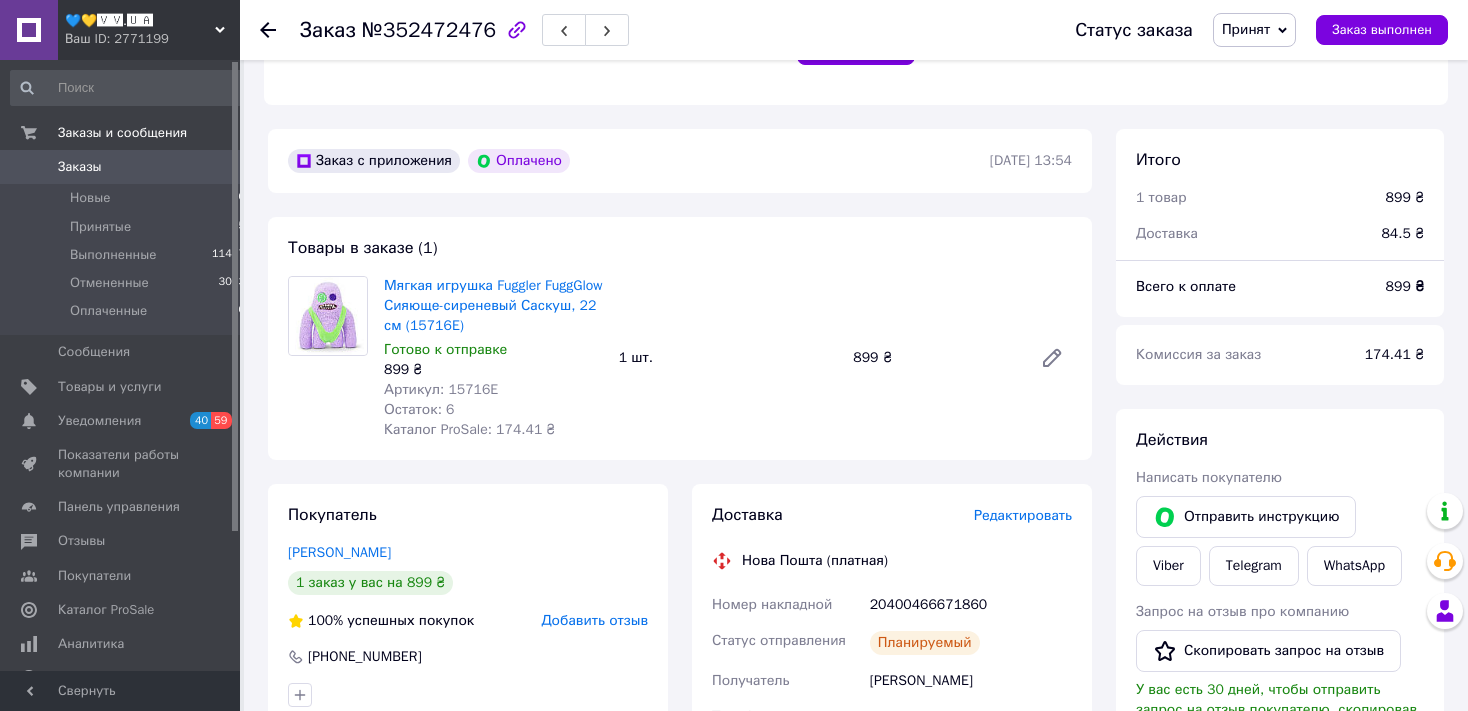 click 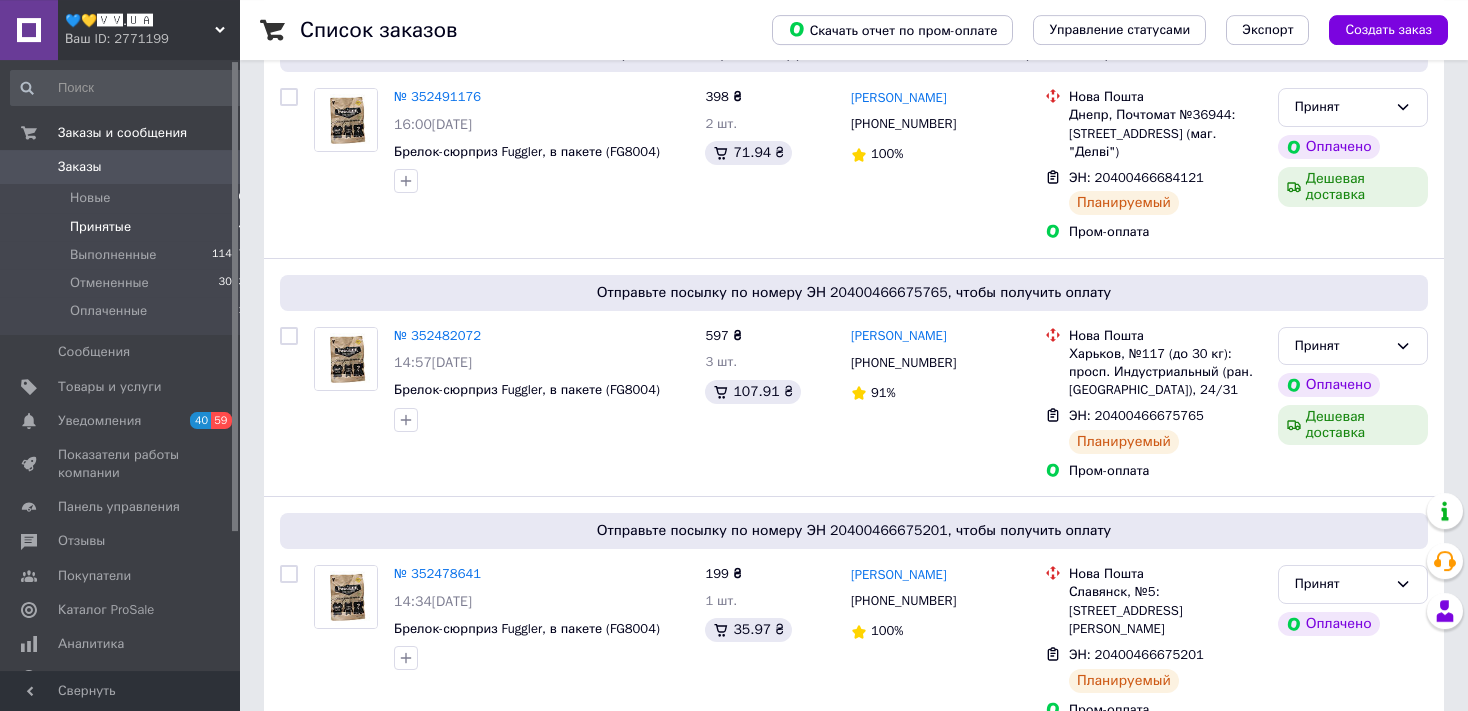 scroll, scrollTop: 316, scrollLeft: 0, axis: vertical 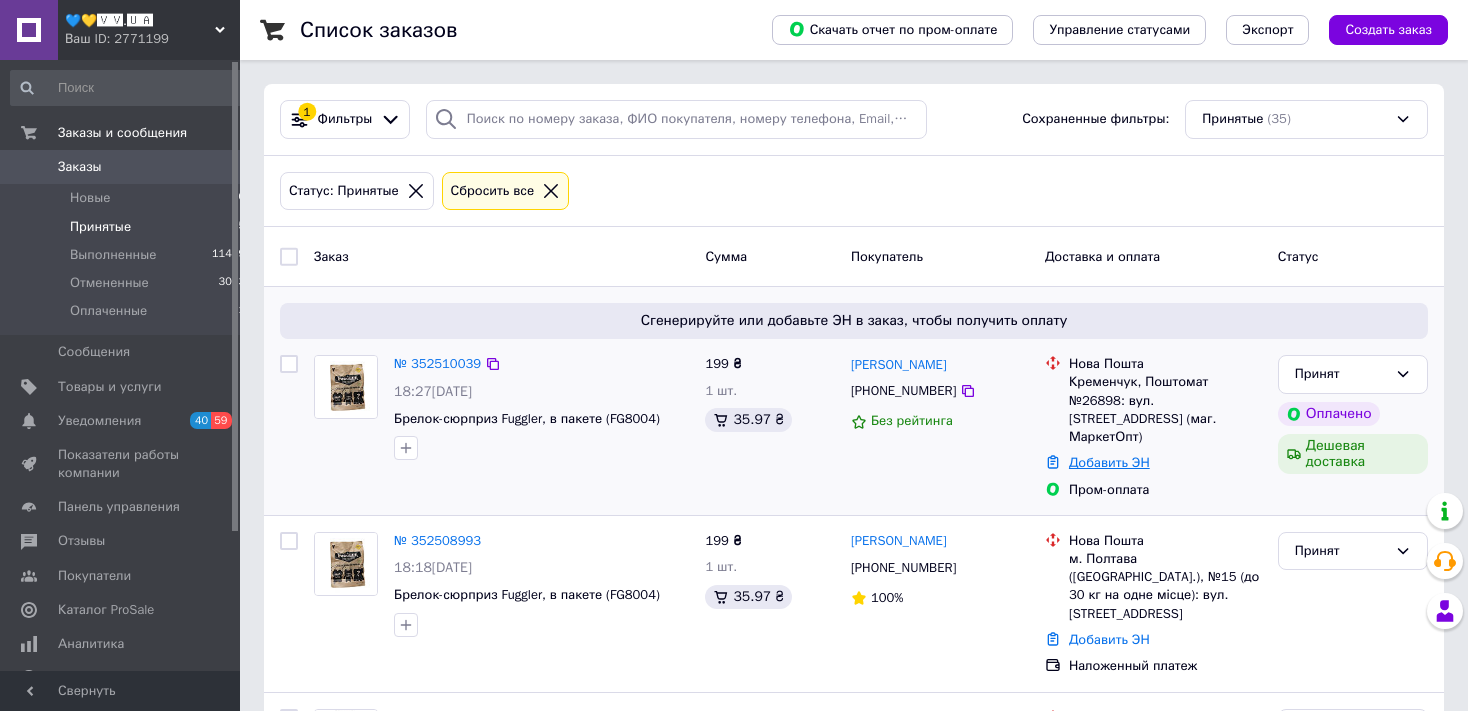 click on "Добавить ЭН" at bounding box center (1109, 462) 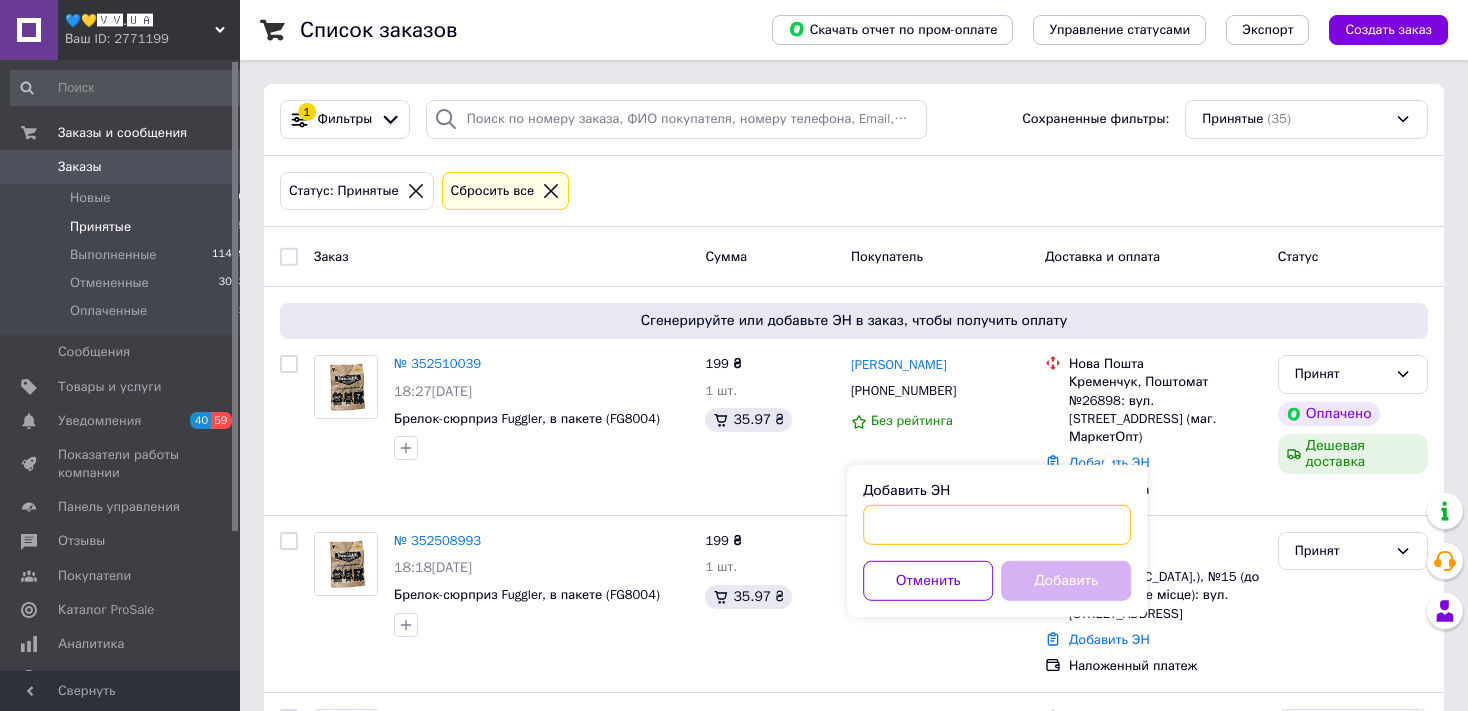 click on "Добавить ЭН" at bounding box center (997, 525) 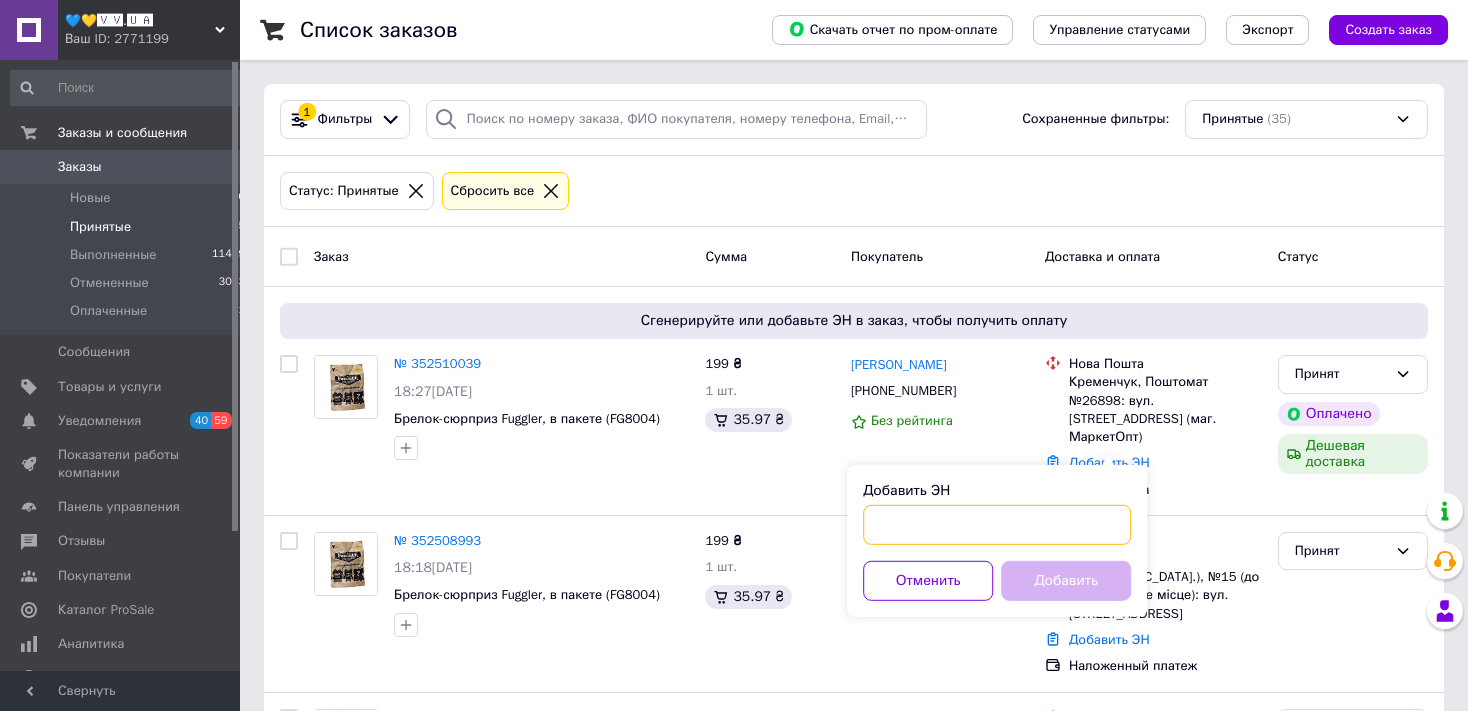 paste on "20400466696166" 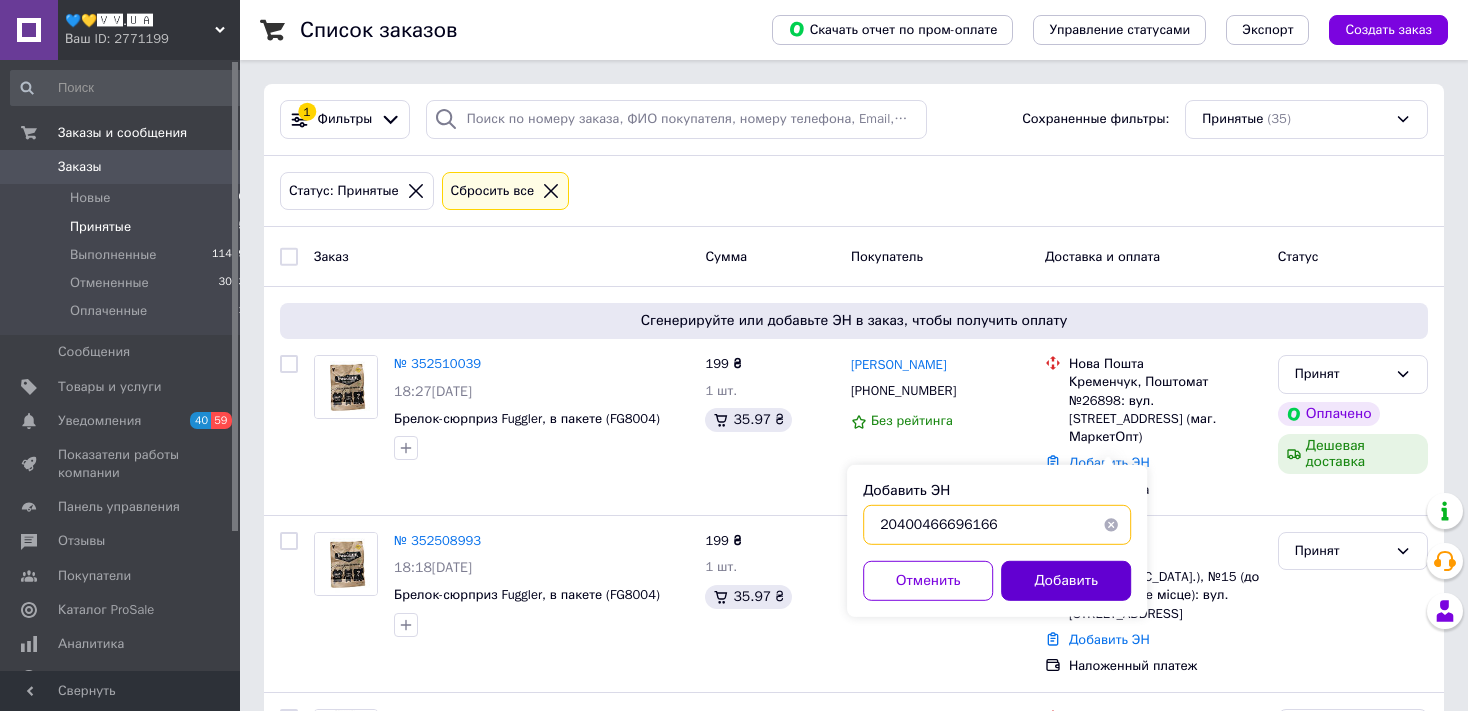 type on "20400466696166" 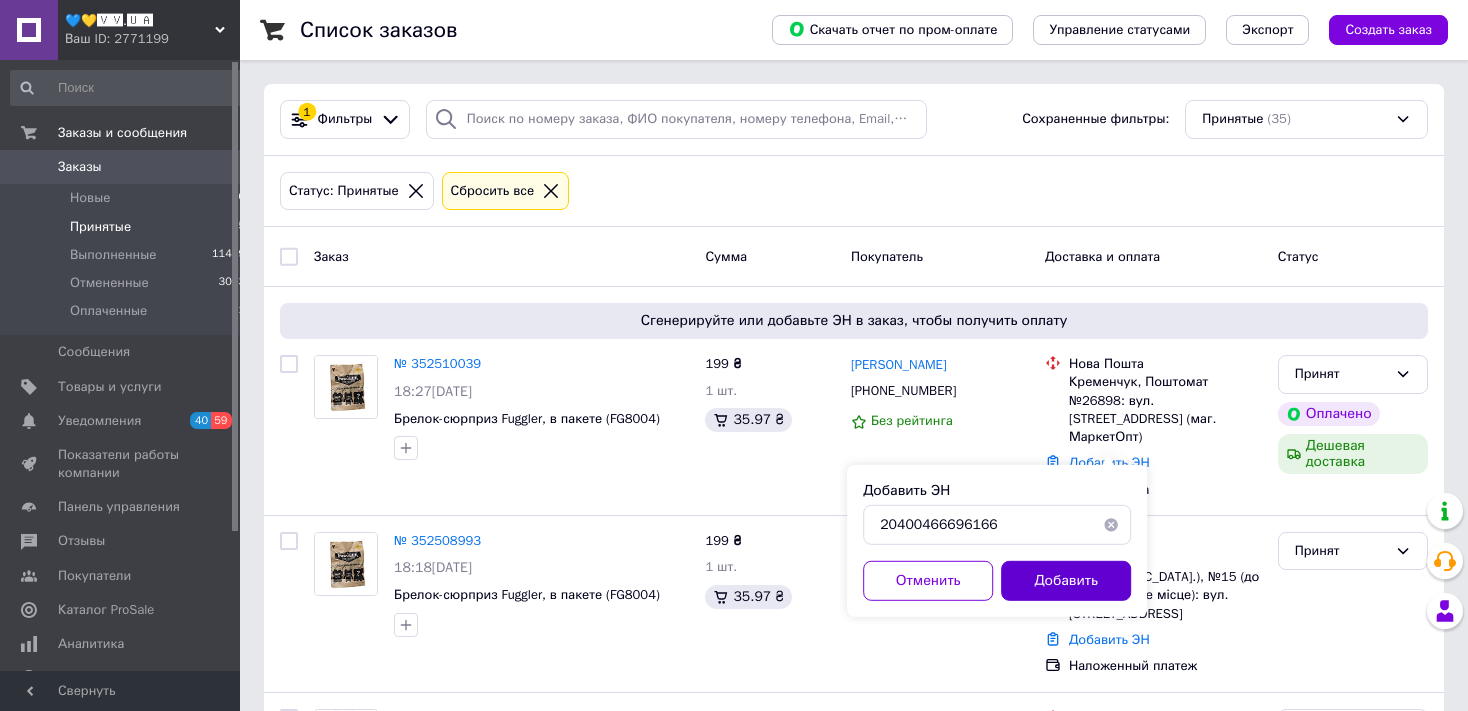 click on "Добавить" at bounding box center [1066, 581] 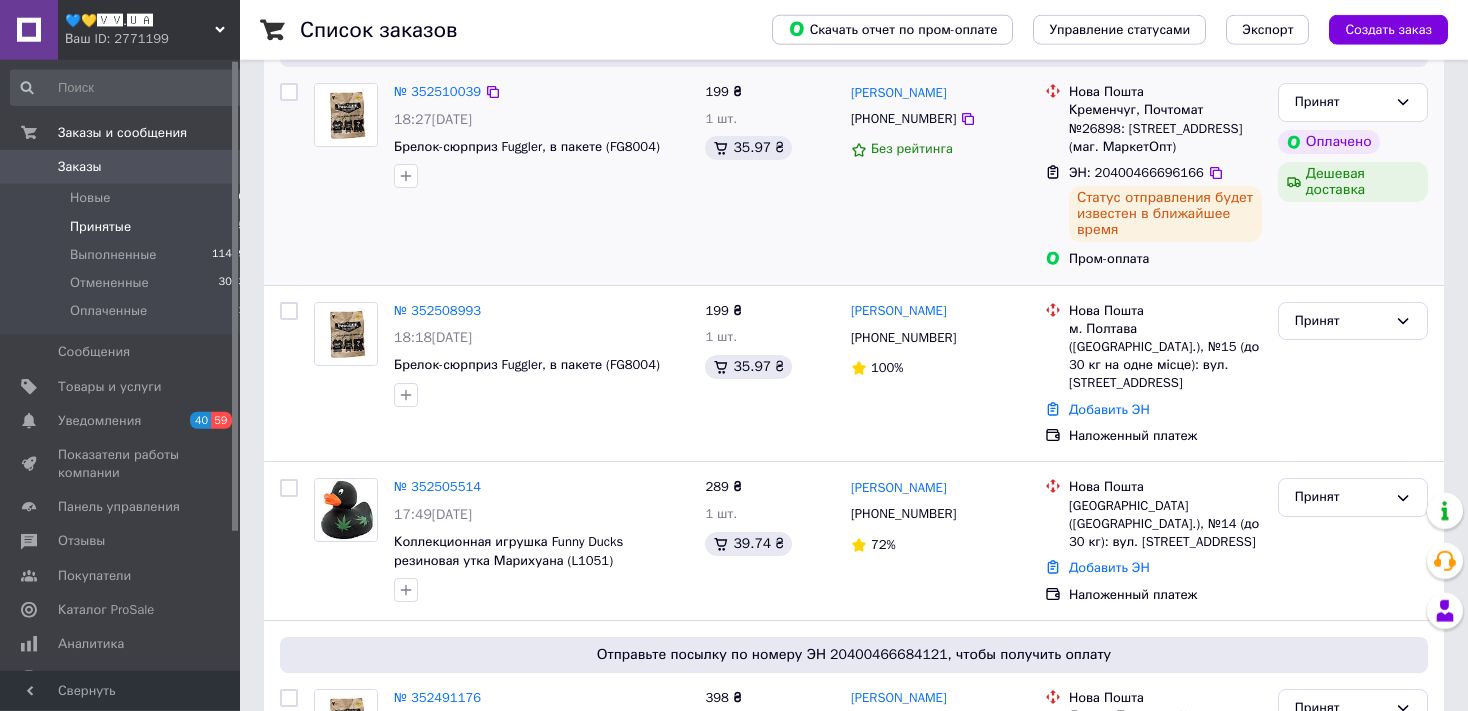 scroll, scrollTop: 316, scrollLeft: 0, axis: vertical 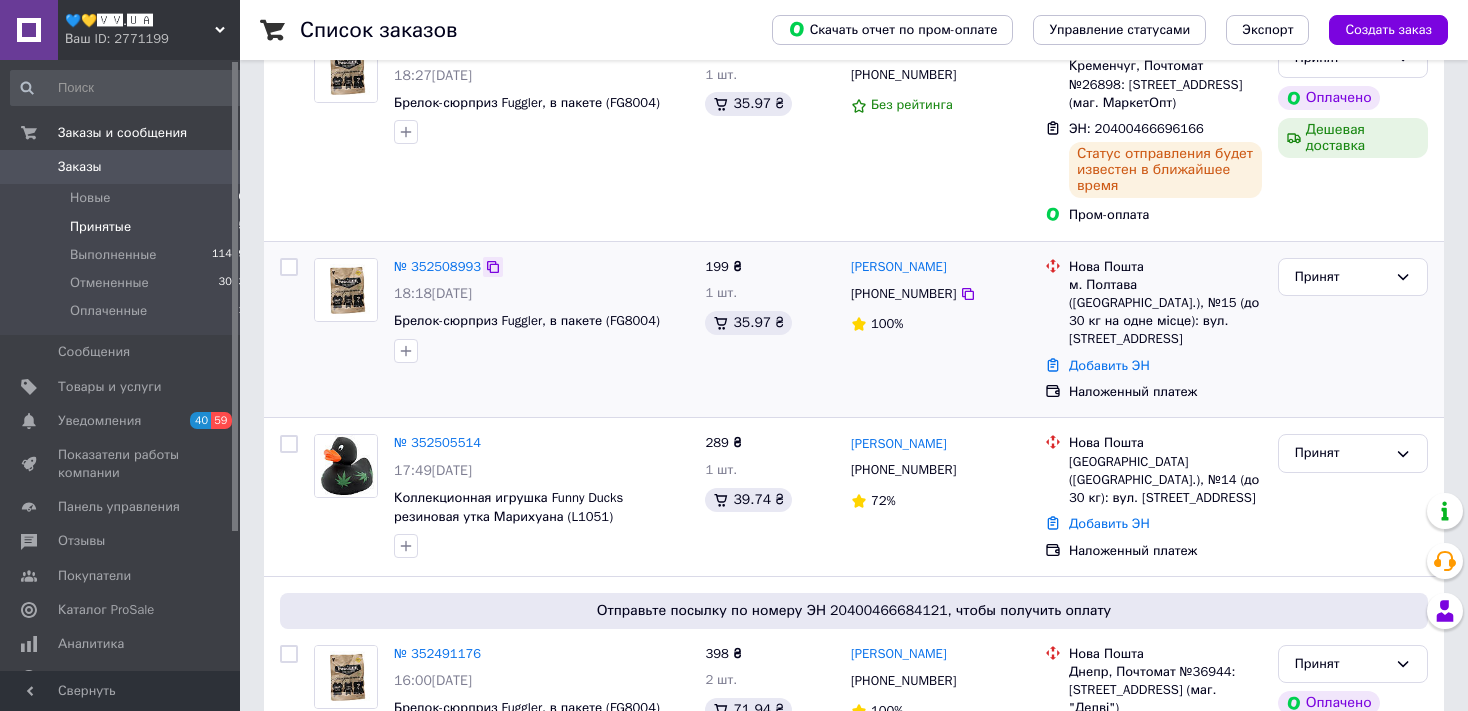 click 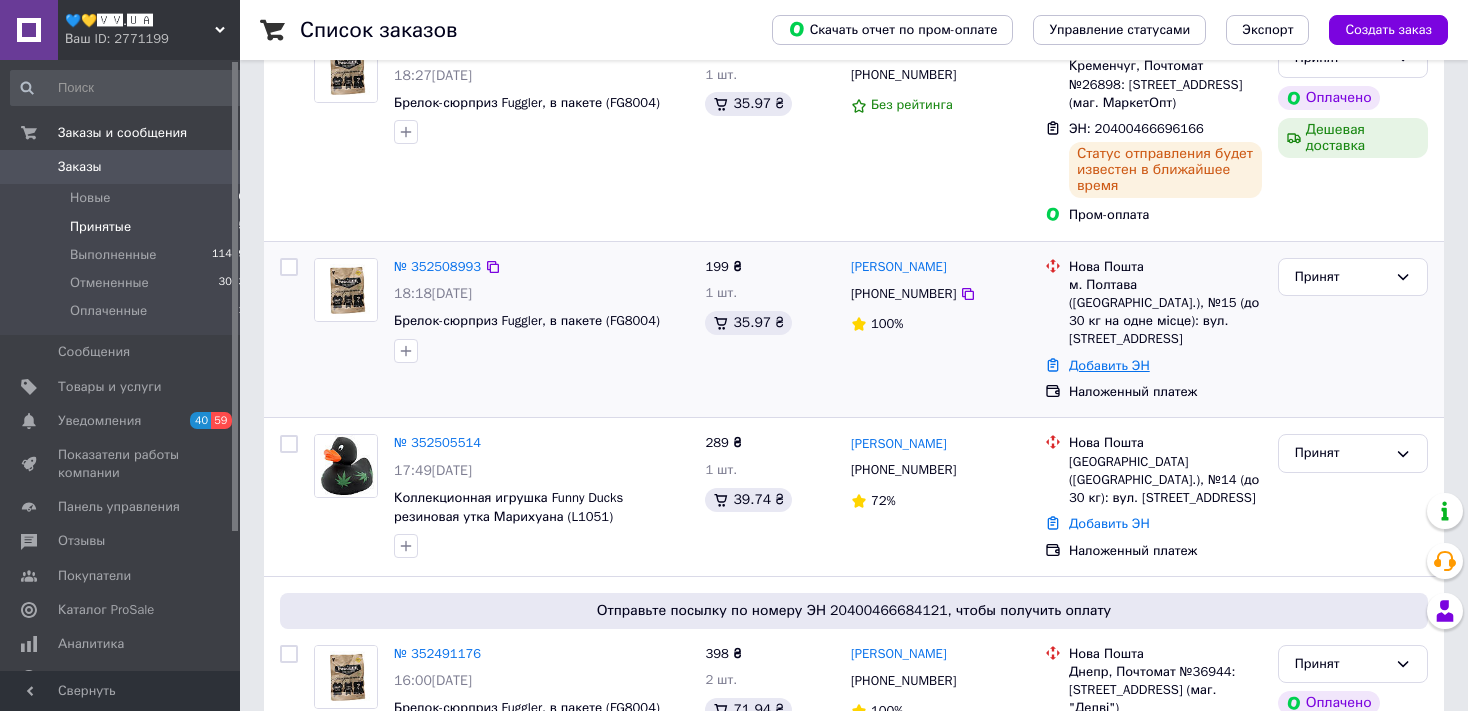 click on "Добавить ЭН" at bounding box center (1109, 365) 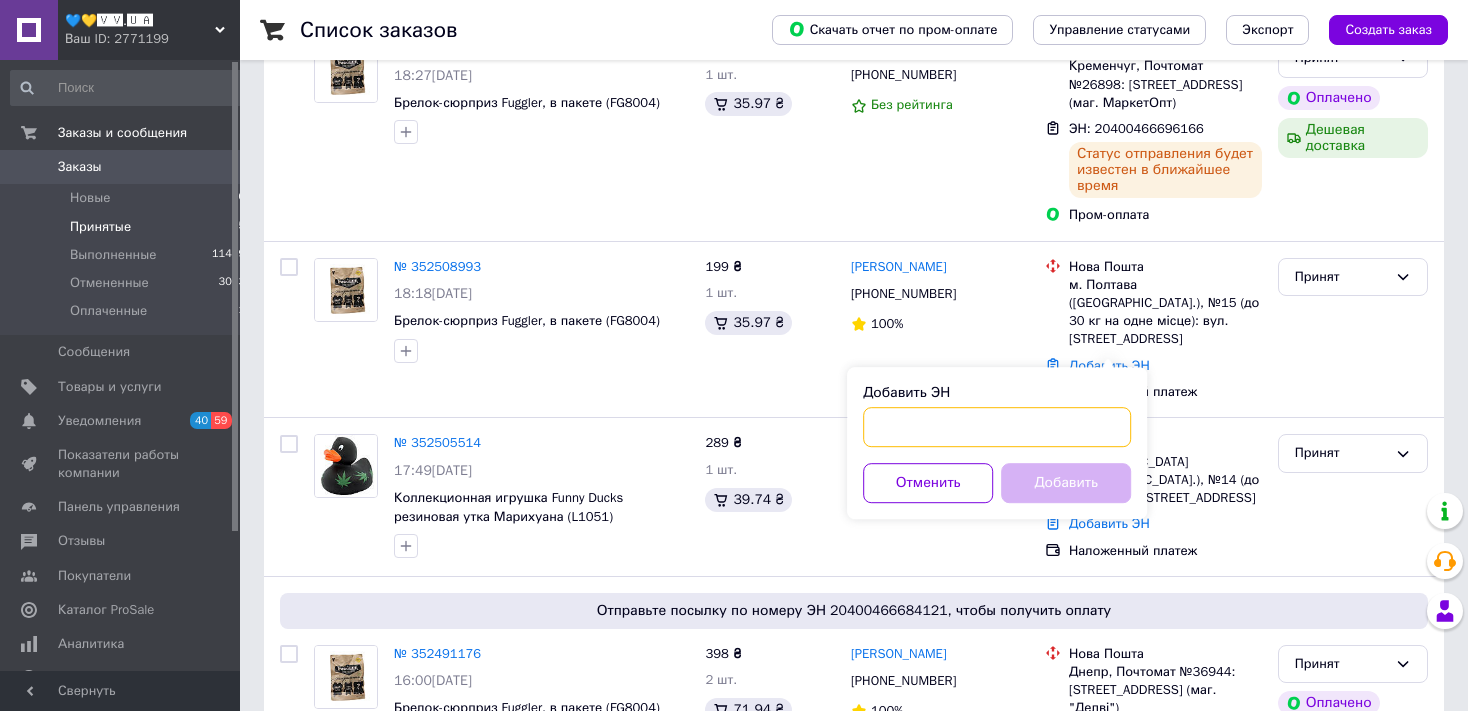 click on "Добавить ЭН" at bounding box center [997, 427] 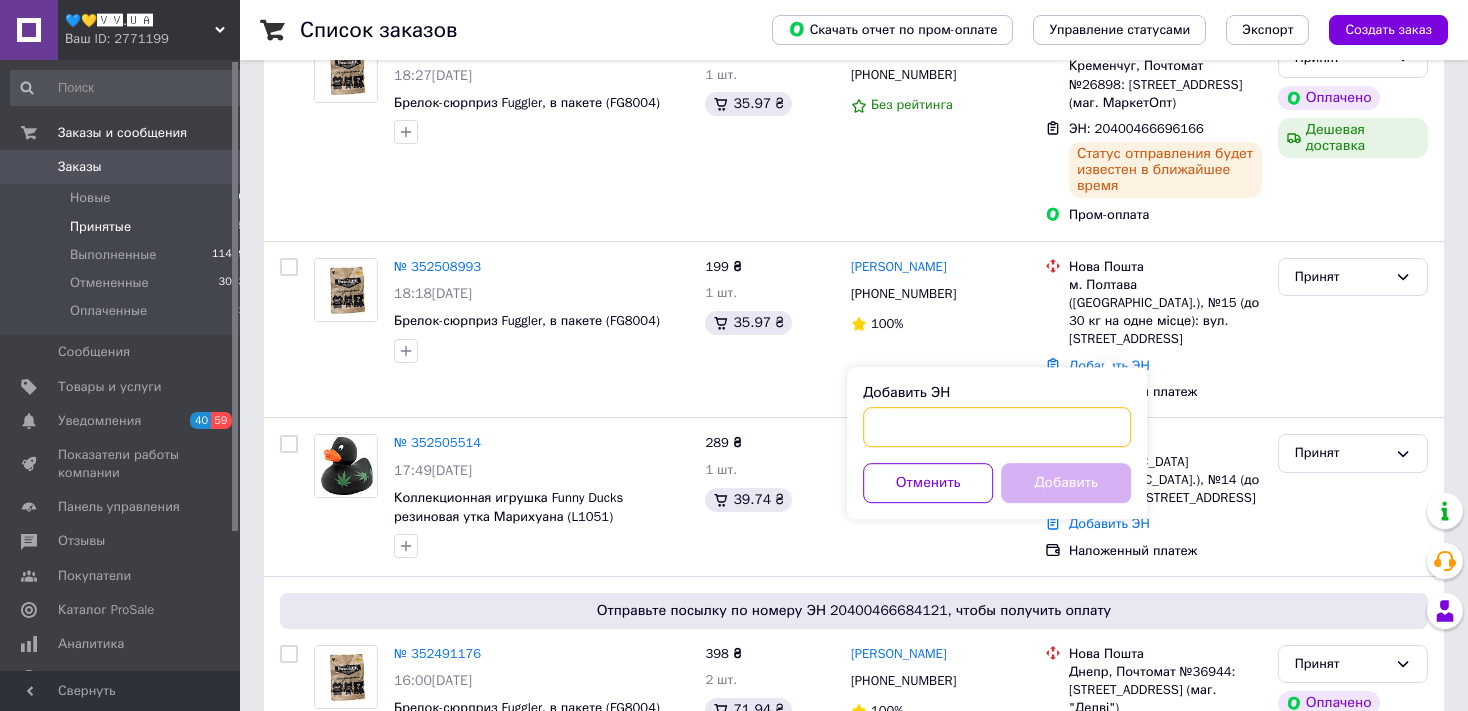 paste on "20400466695453" 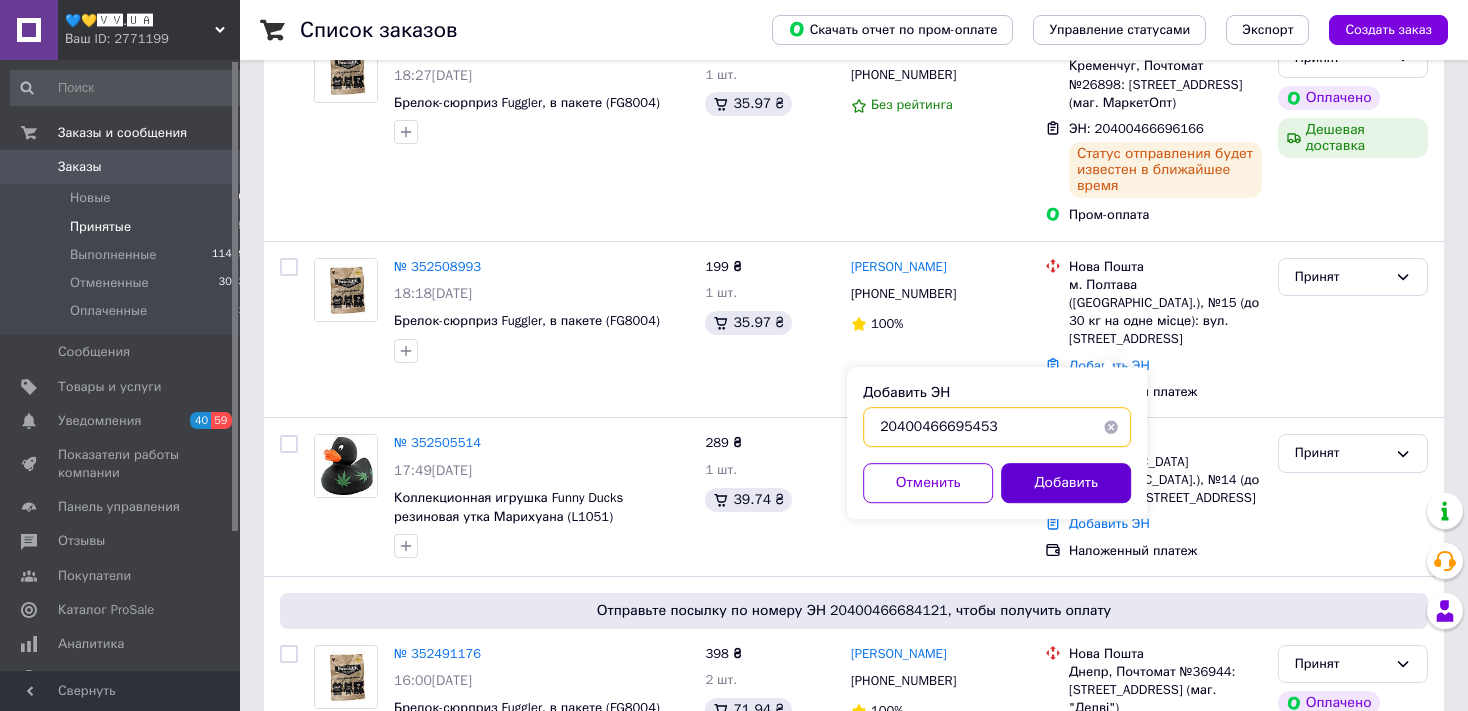 type on "20400466695453" 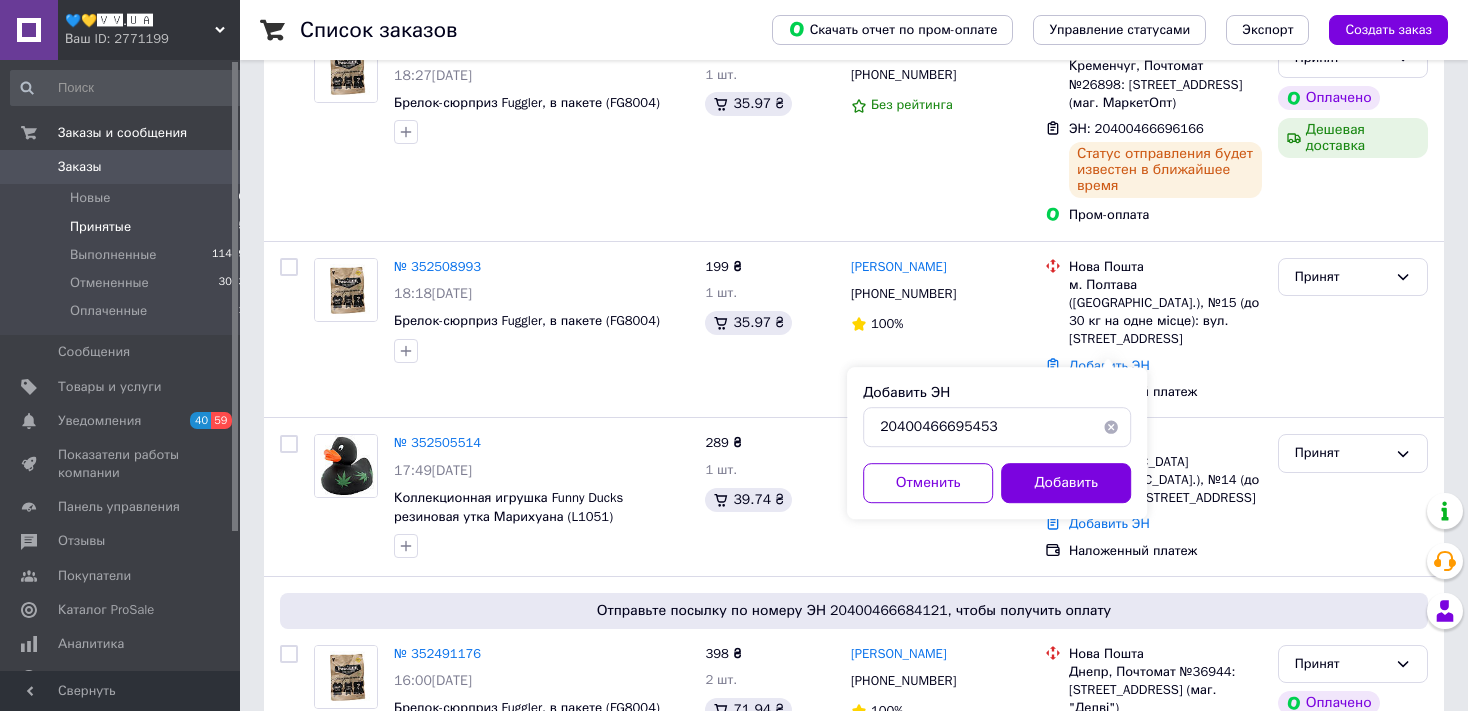 click on "Добавить" at bounding box center [1066, 483] 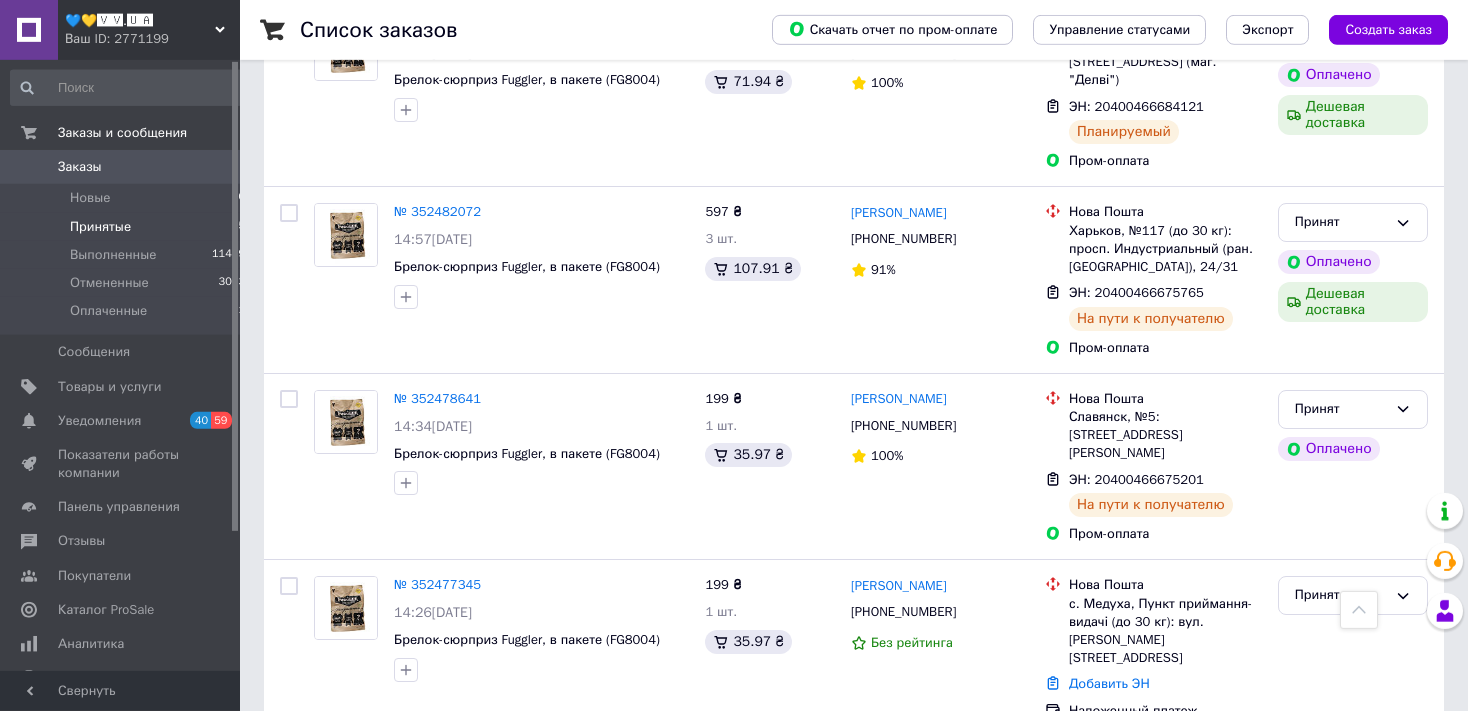 scroll, scrollTop: 1056, scrollLeft: 0, axis: vertical 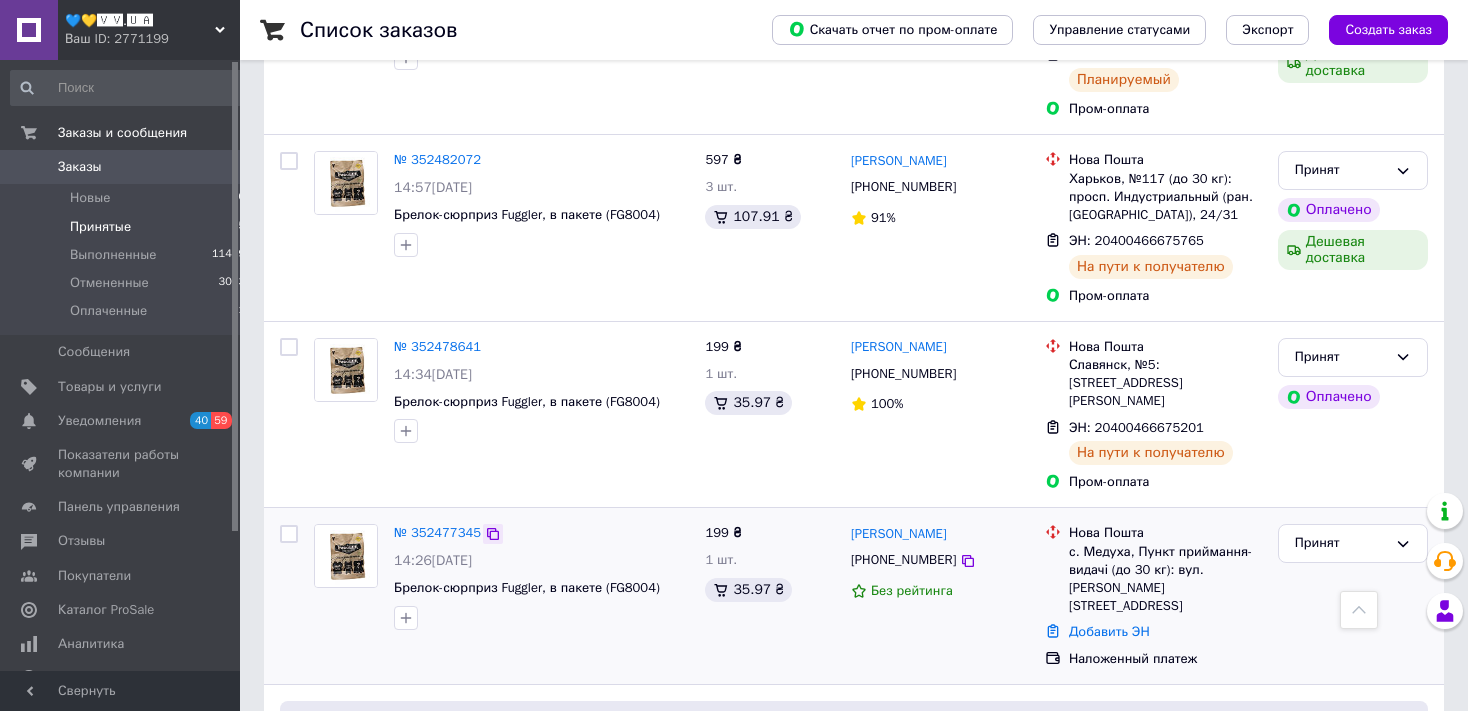 click 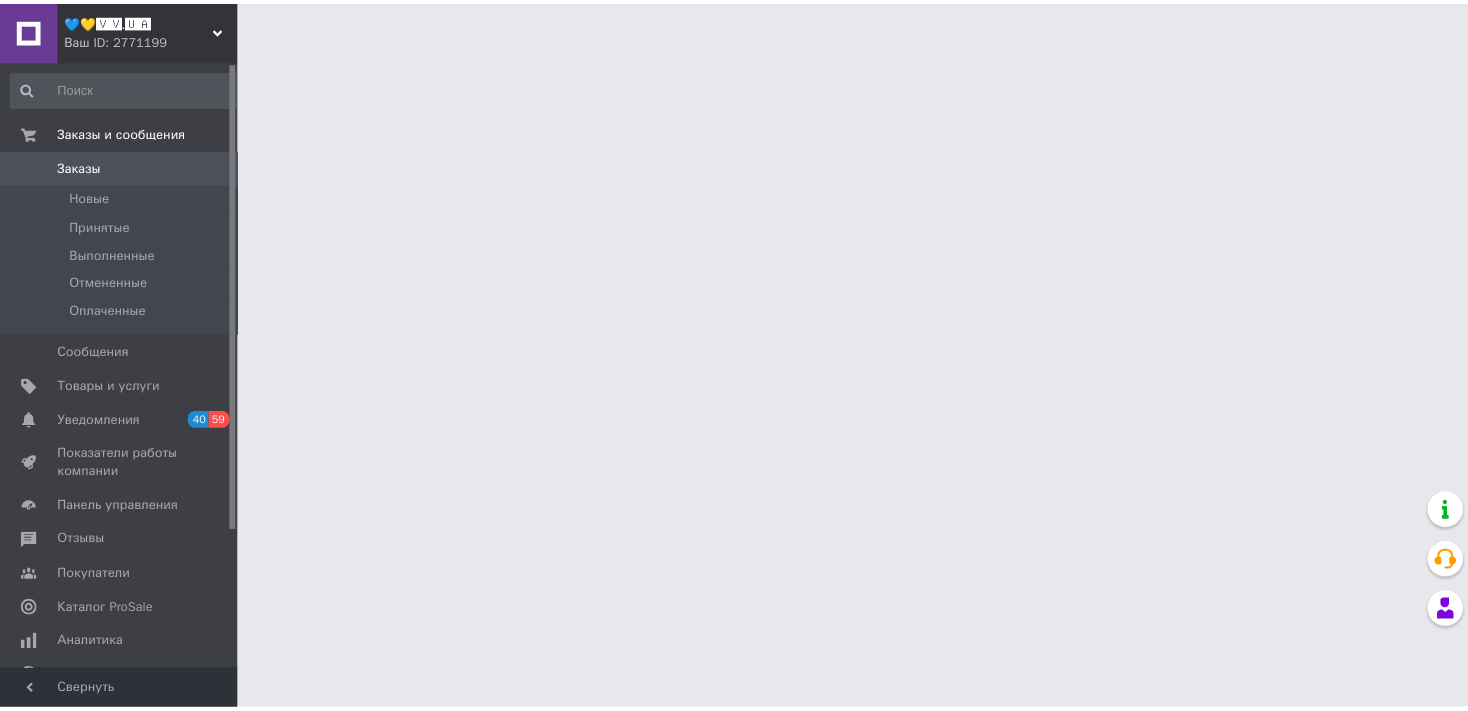 scroll, scrollTop: 0, scrollLeft: 0, axis: both 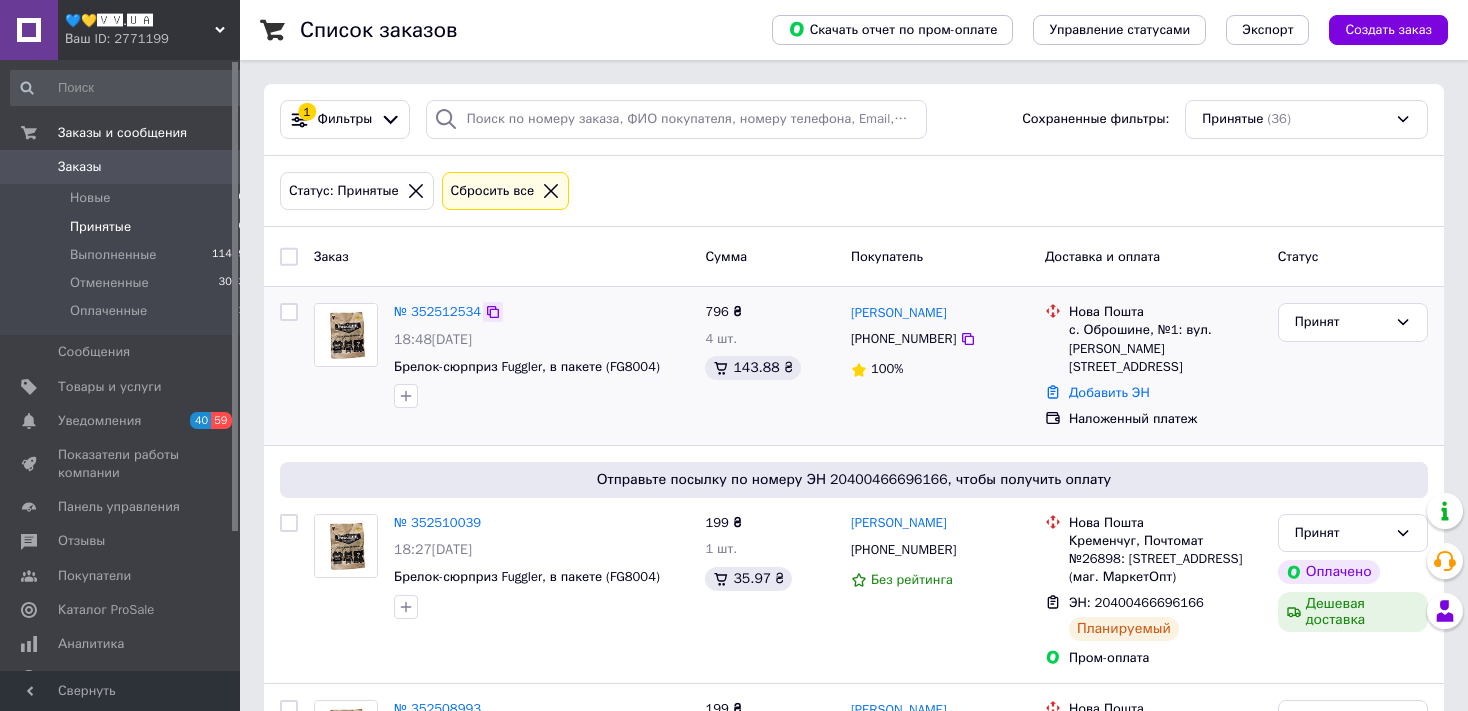 click 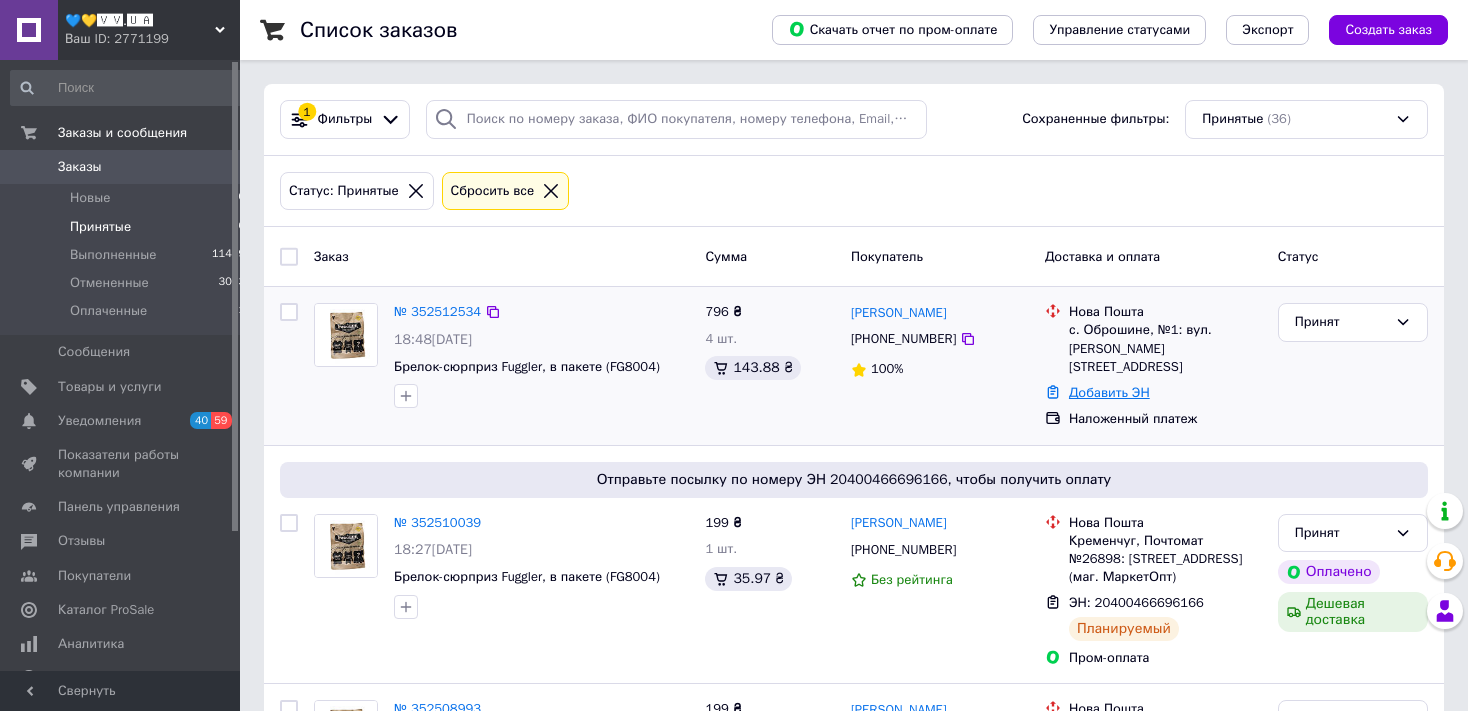 click on "Добавить ЭН" at bounding box center (1109, 392) 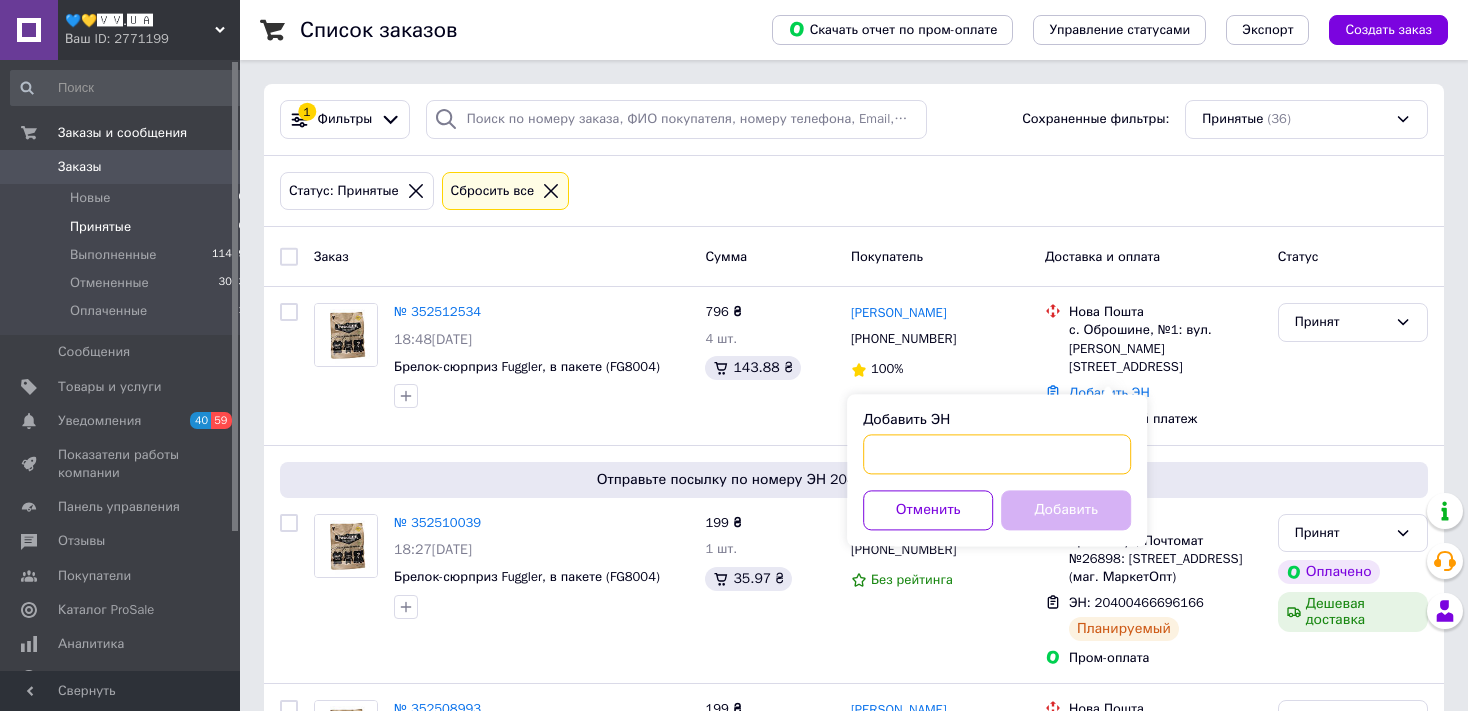 click on "Добавить ЭН" at bounding box center [997, 454] 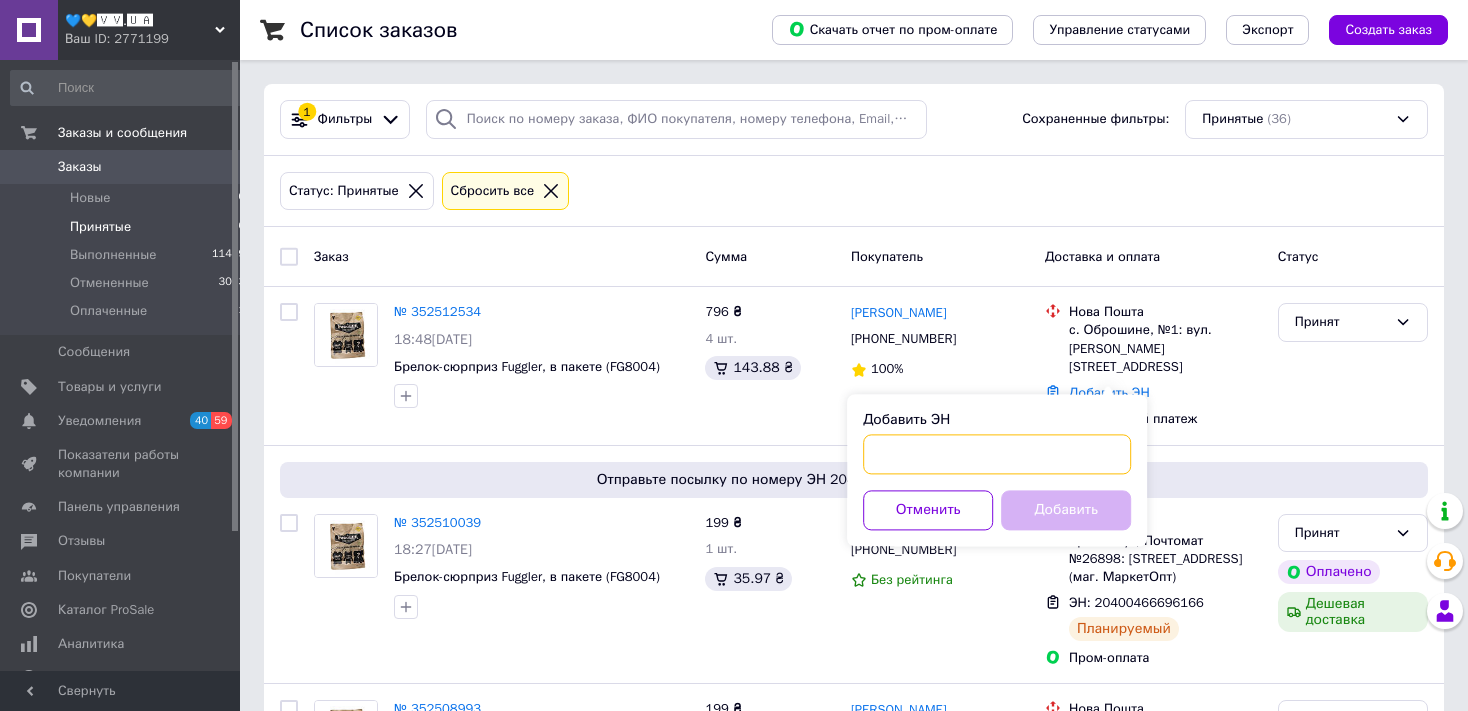 paste on "20400466698041" 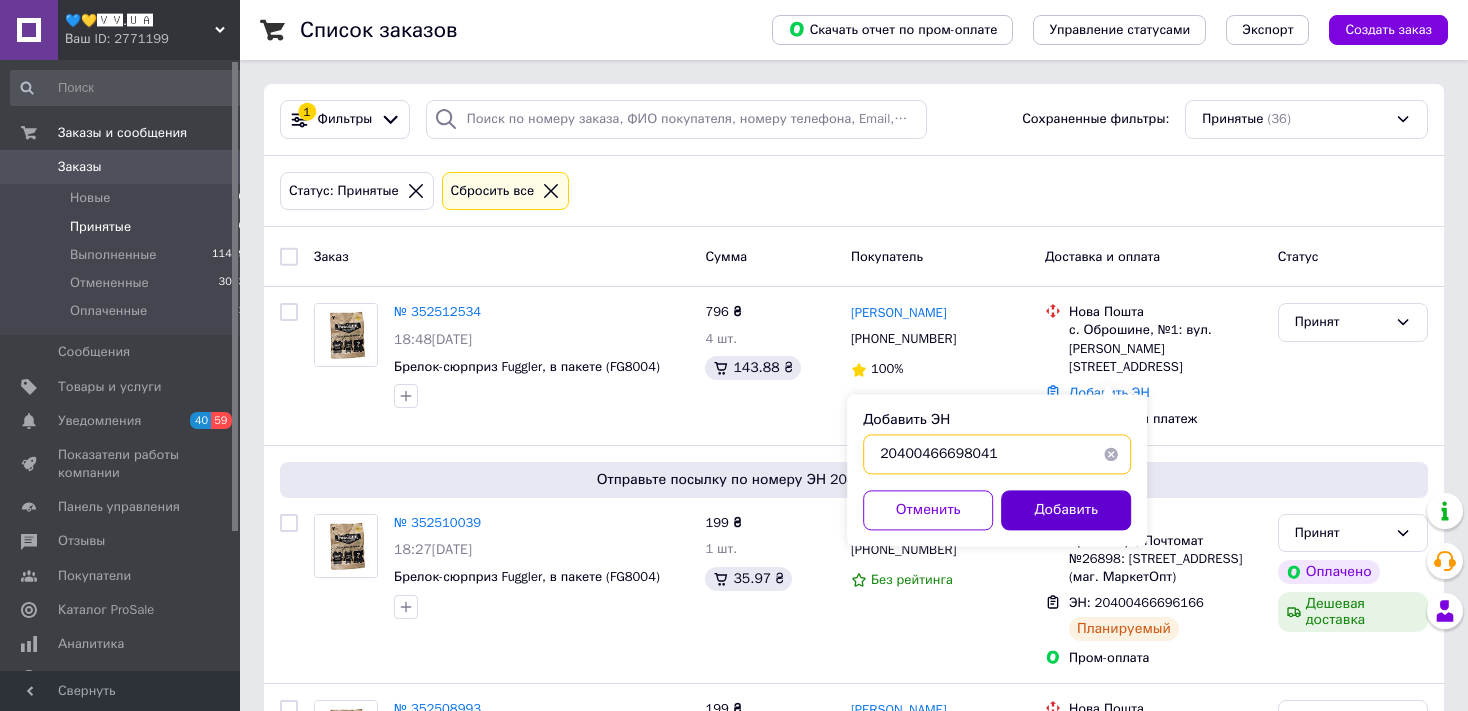 type on "20400466698041" 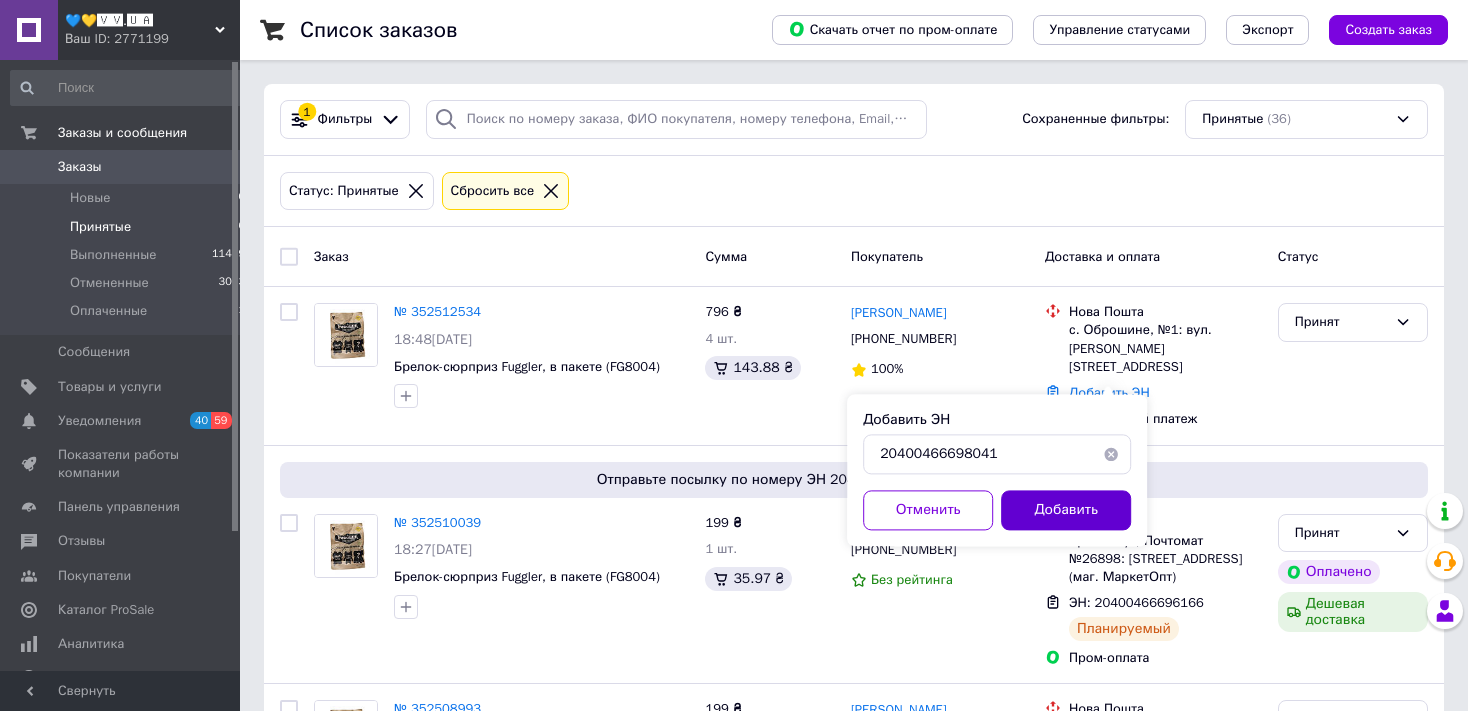 click on "Добавить" at bounding box center (1066, 510) 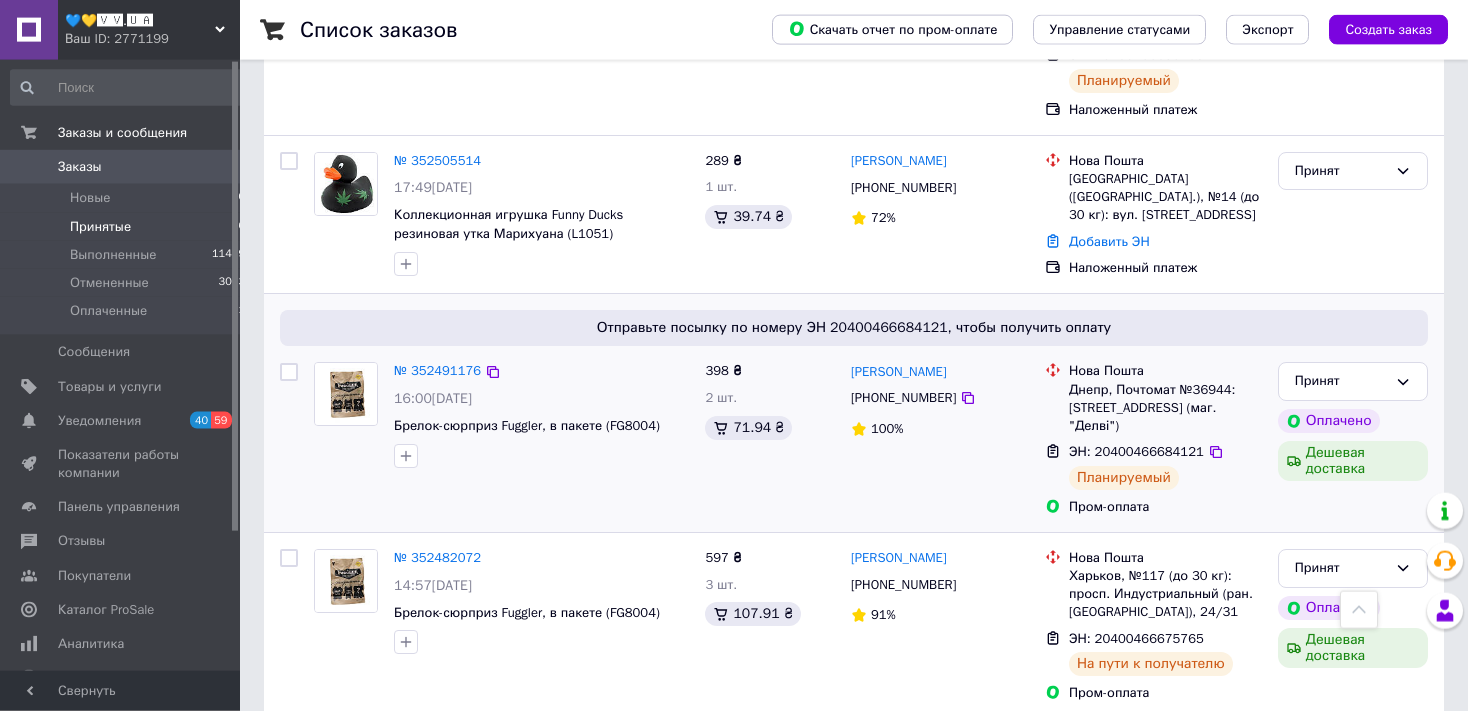 scroll, scrollTop: 844, scrollLeft: 0, axis: vertical 